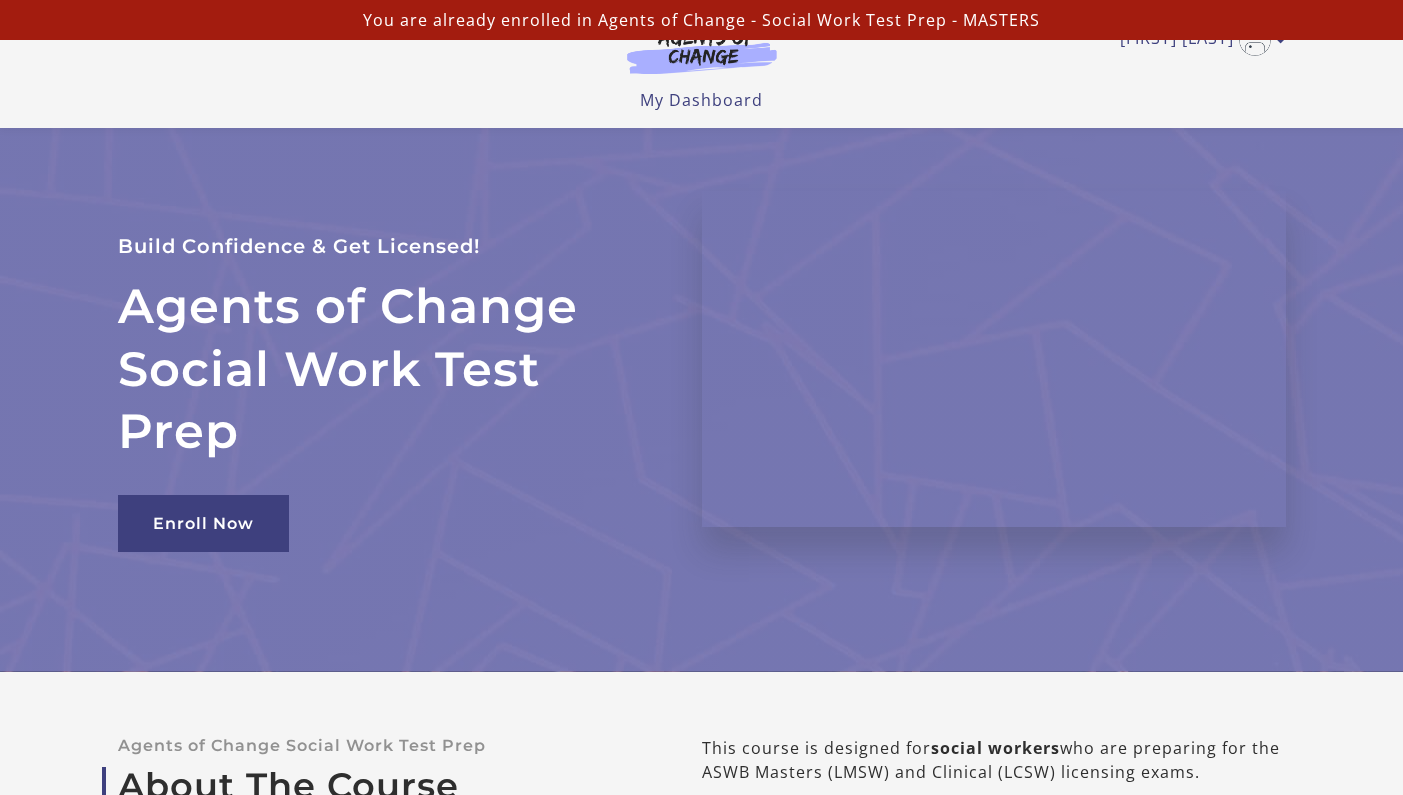 scroll, scrollTop: 1225, scrollLeft: 0, axis: vertical 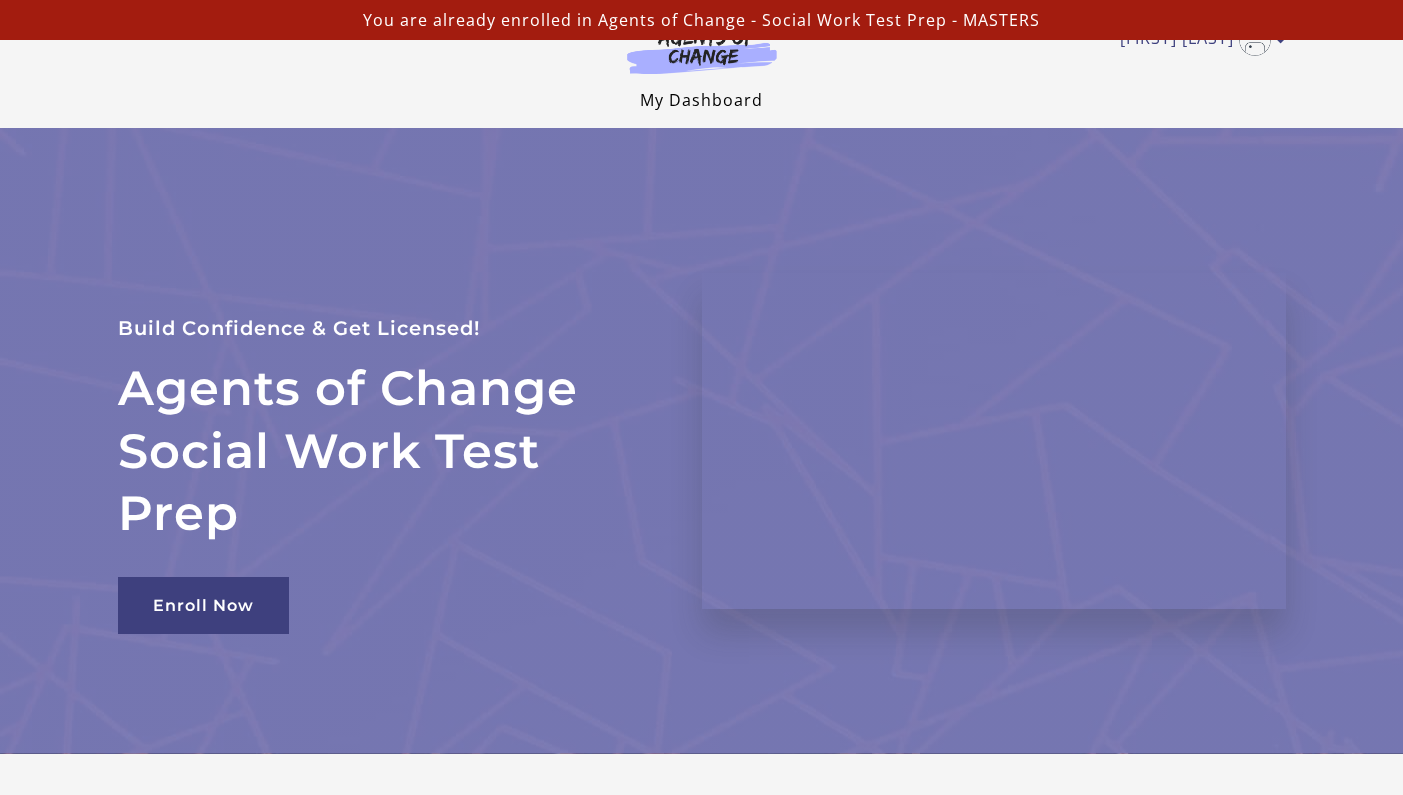 click on "My Dashboard" at bounding box center (701, 100) 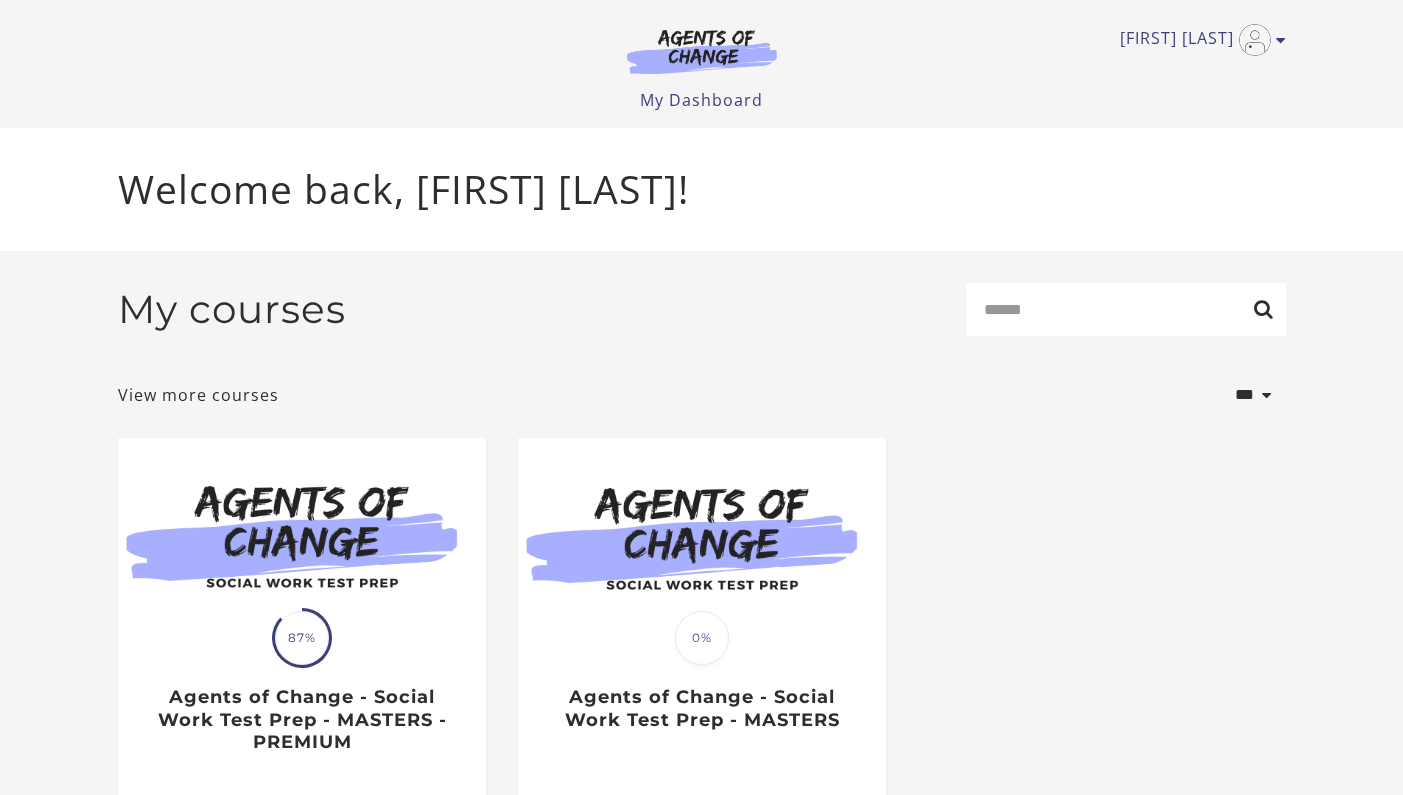 scroll, scrollTop: 0, scrollLeft: 0, axis: both 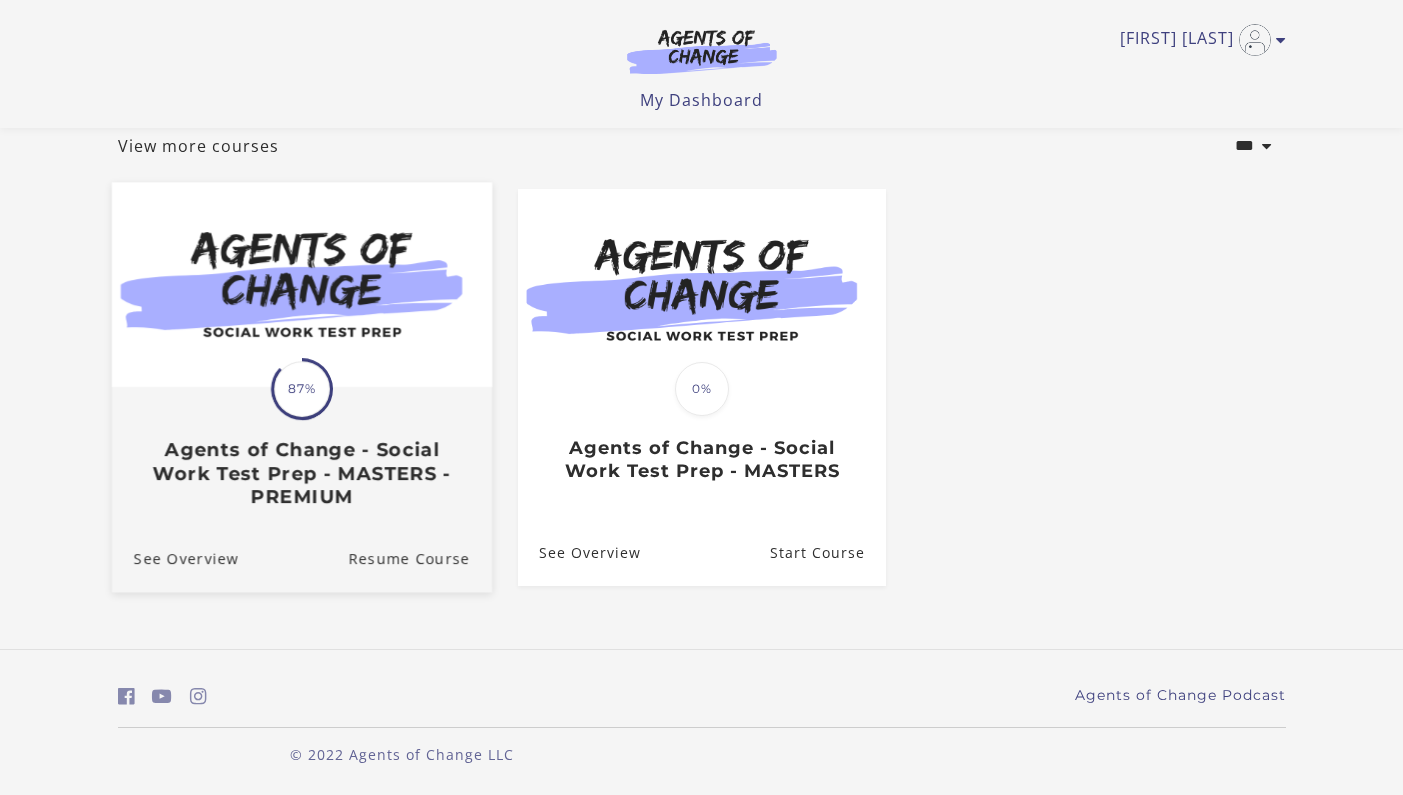 click on "Agents of Change - Social Work Test Prep - MASTERS - PREMIUM" at bounding box center [301, 473] 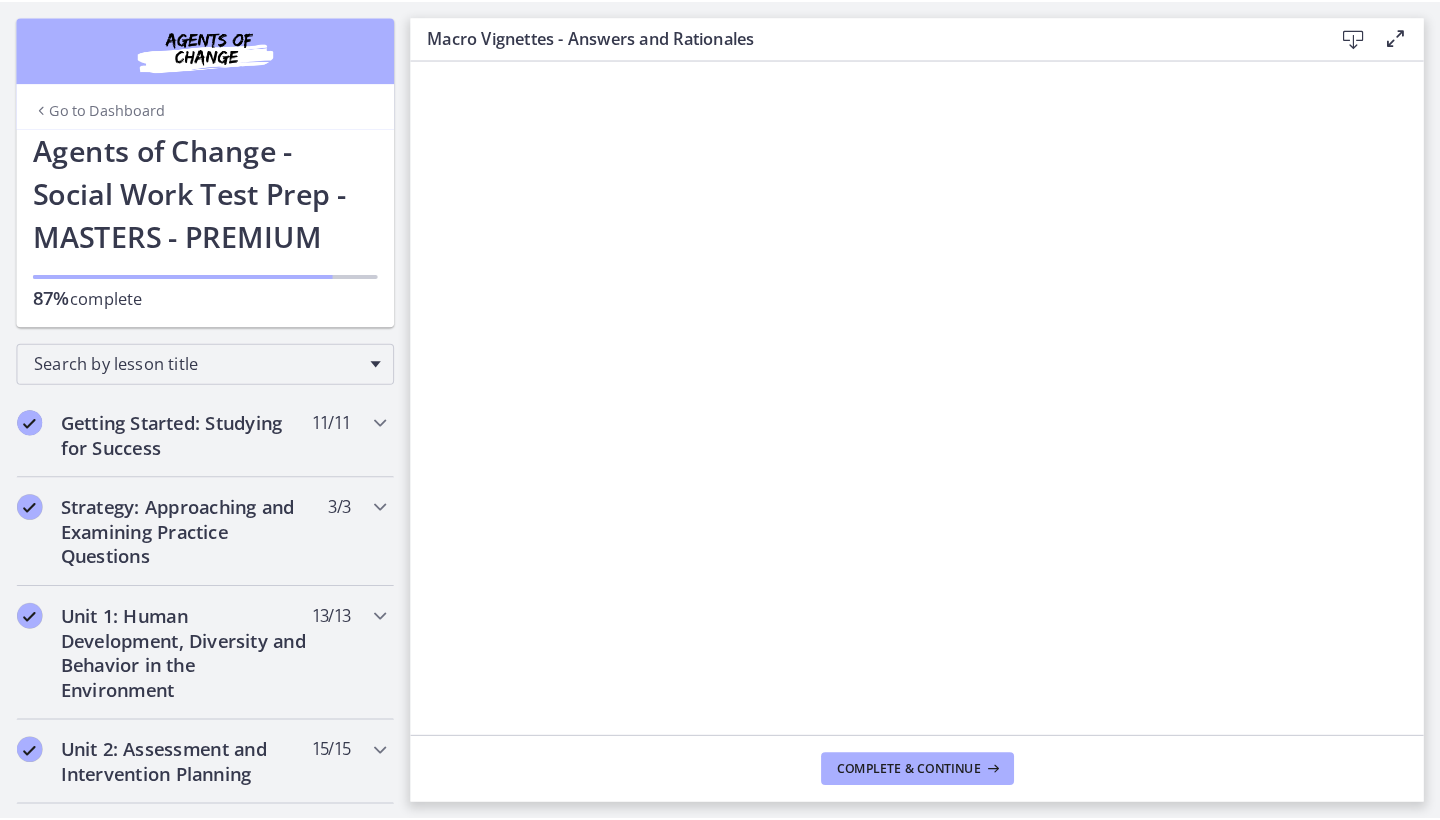 scroll, scrollTop: 0, scrollLeft: 0, axis: both 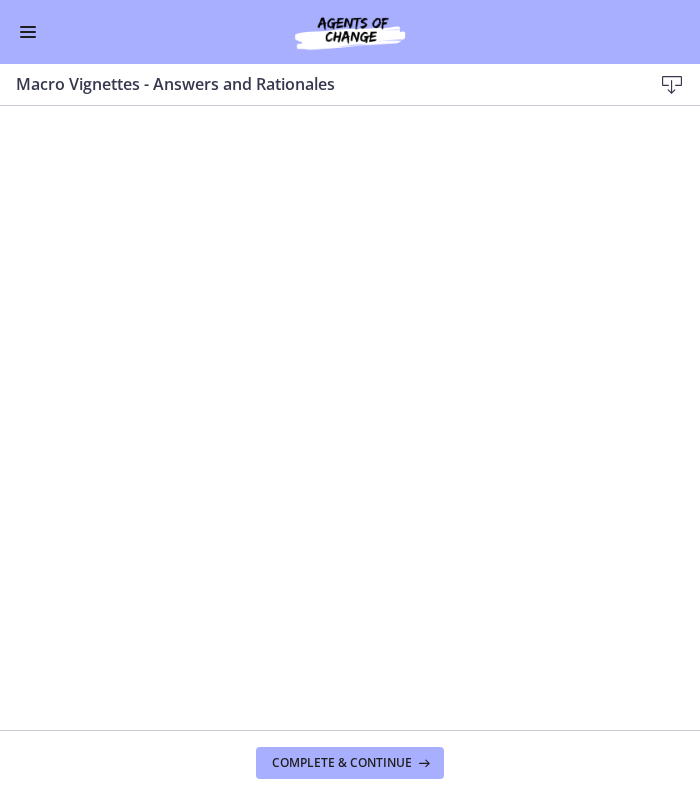 click at bounding box center (28, 32) 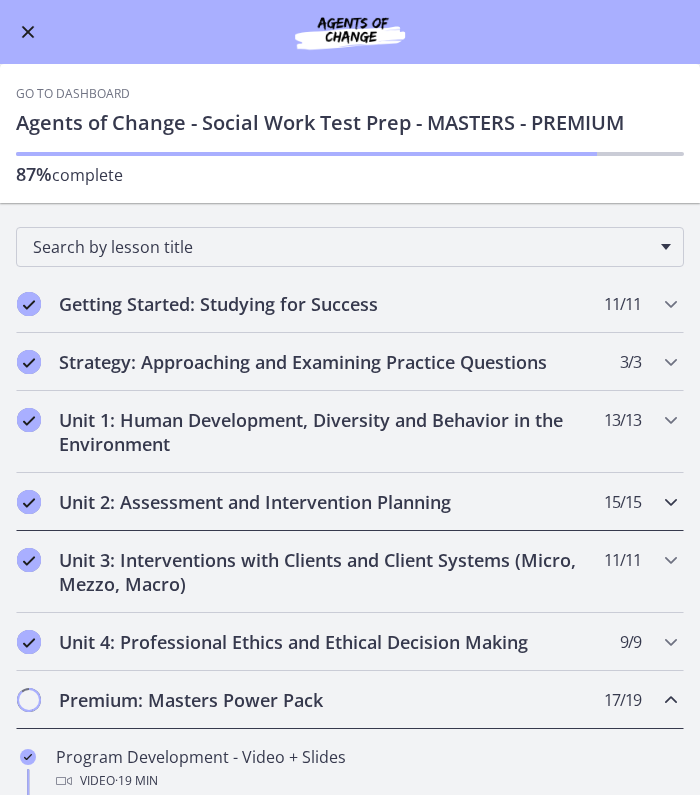 click on "Unit 2: Assessment and Intervention Planning" at bounding box center (331, 502) 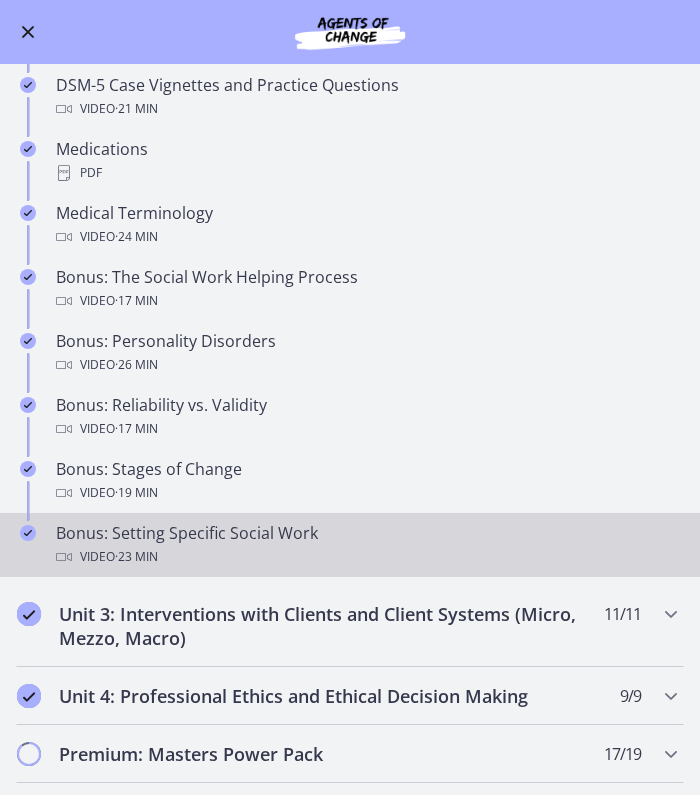 scroll, scrollTop: 995, scrollLeft: 0, axis: vertical 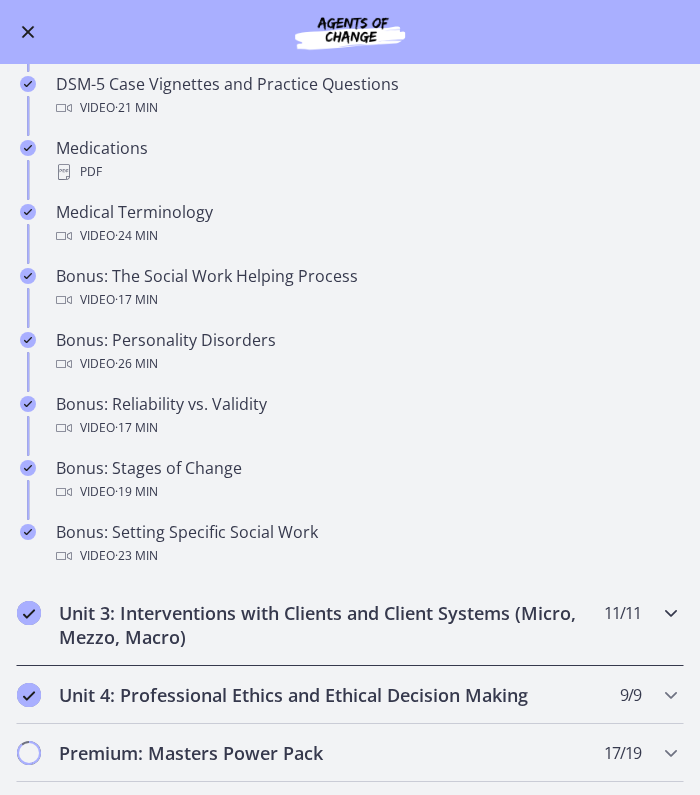 click on "Unit 3: Interventions with Clients and Client Systems (Micro, Mezzo, Macro)" at bounding box center (331, 625) 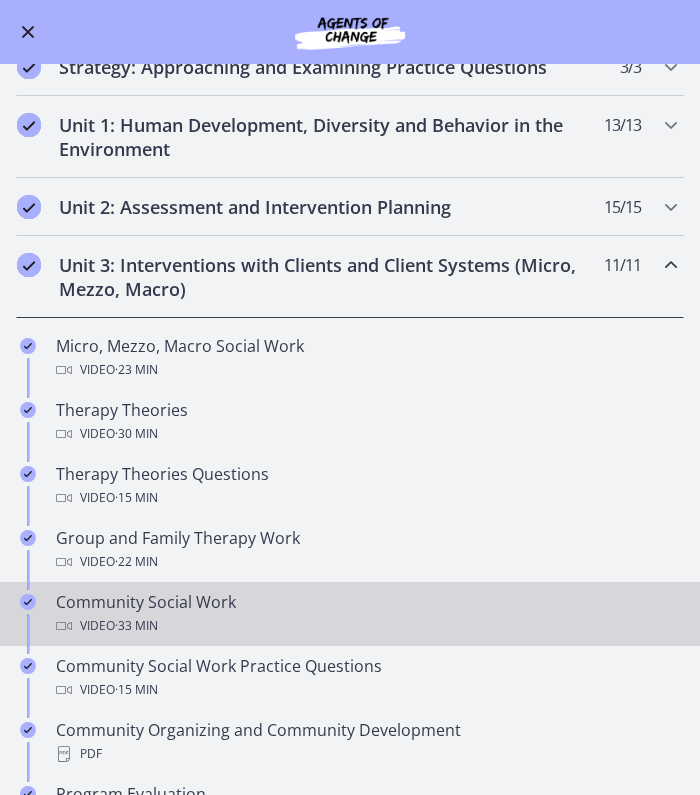 scroll, scrollTop: 292, scrollLeft: 0, axis: vertical 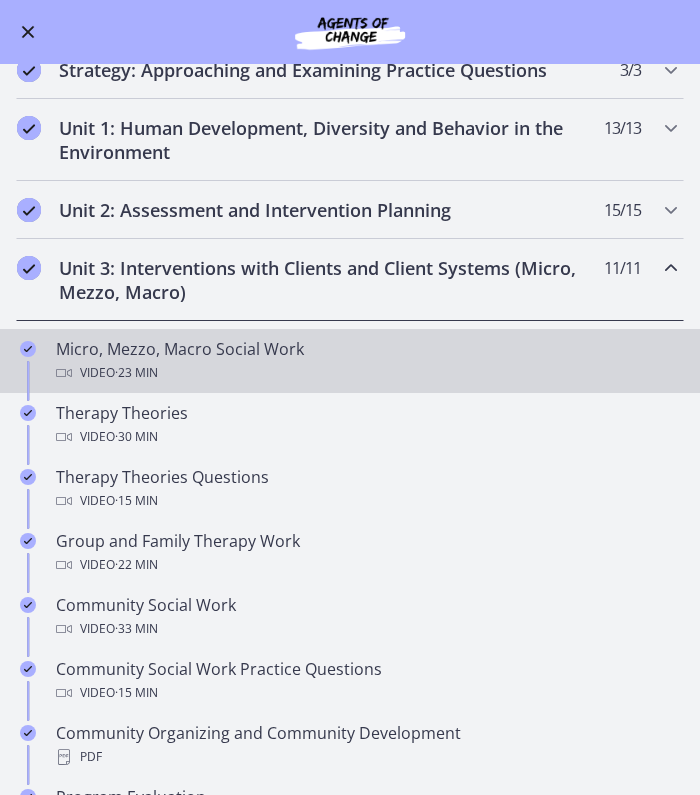 click on "Micro, Mezzo, Macro Social Work
Video
·  23 min" at bounding box center (370, 361) 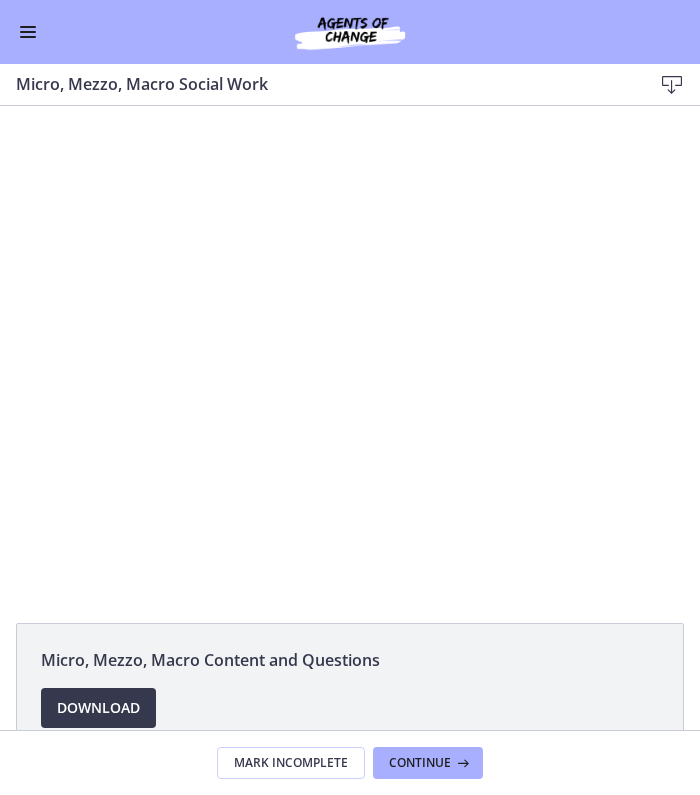 scroll, scrollTop: 0, scrollLeft: 0, axis: both 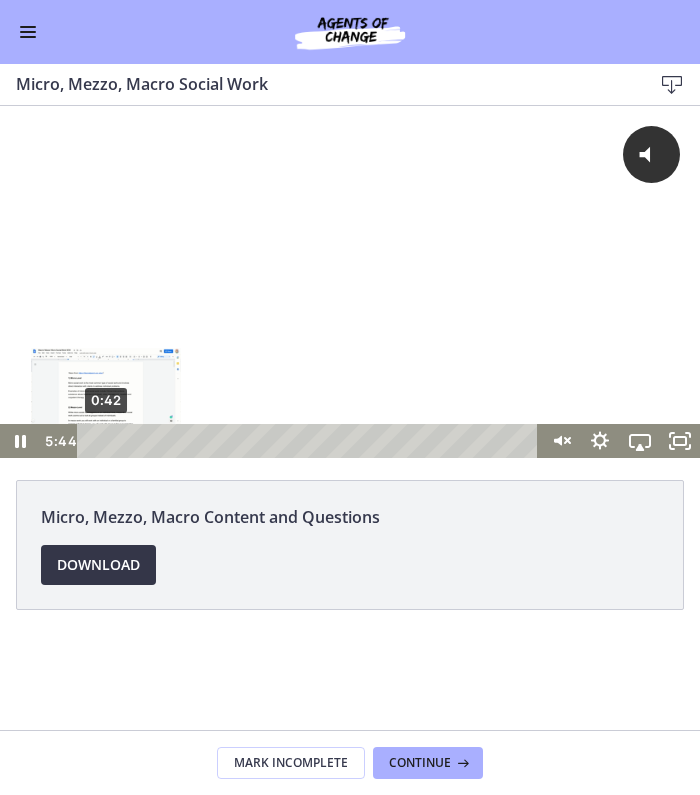 click on "Download
Opens in a new window" at bounding box center [98, 565] 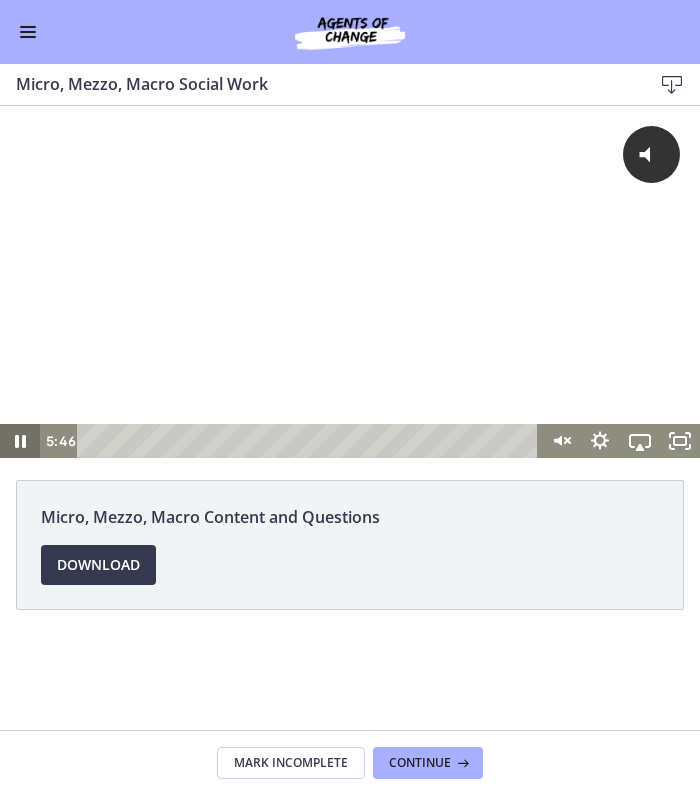 click 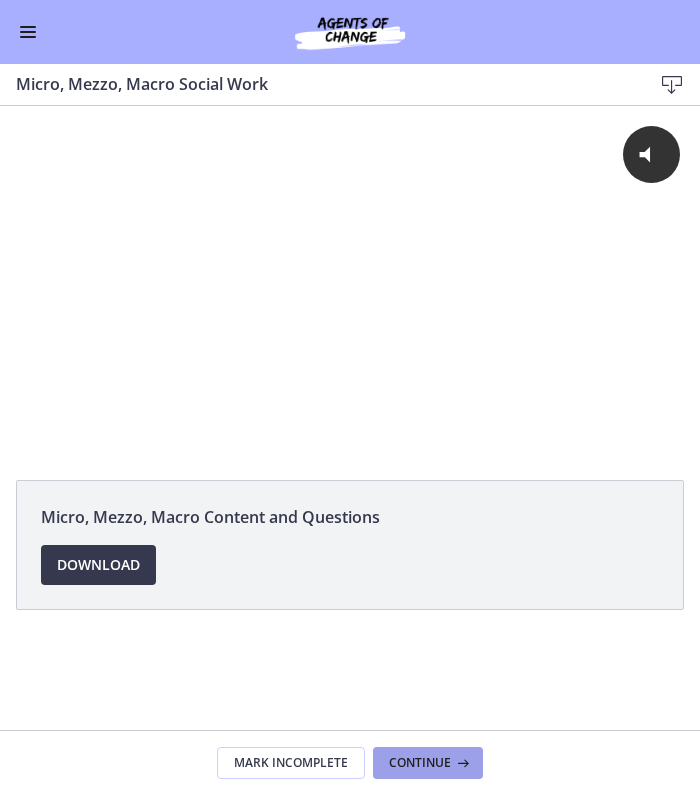 scroll, scrollTop: 0, scrollLeft: 0, axis: both 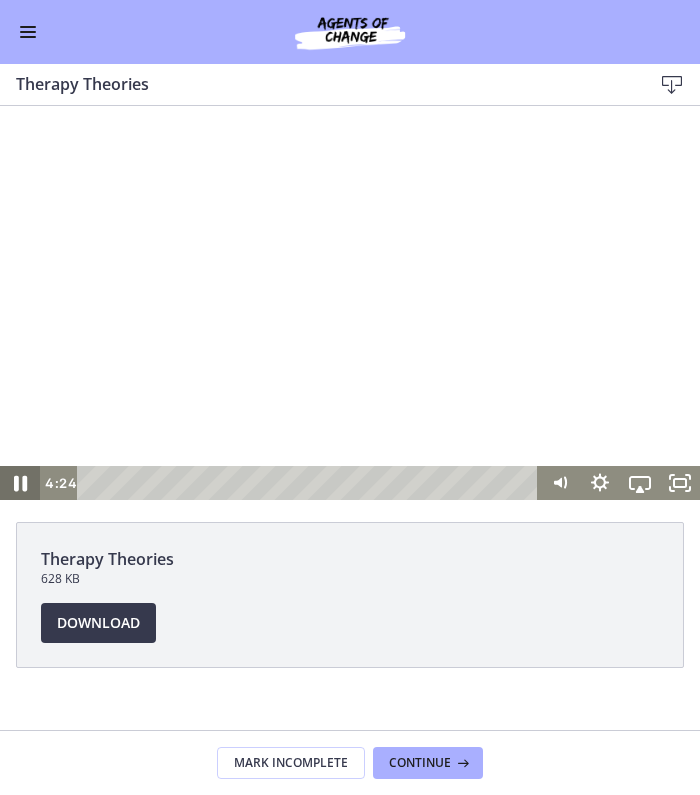 click 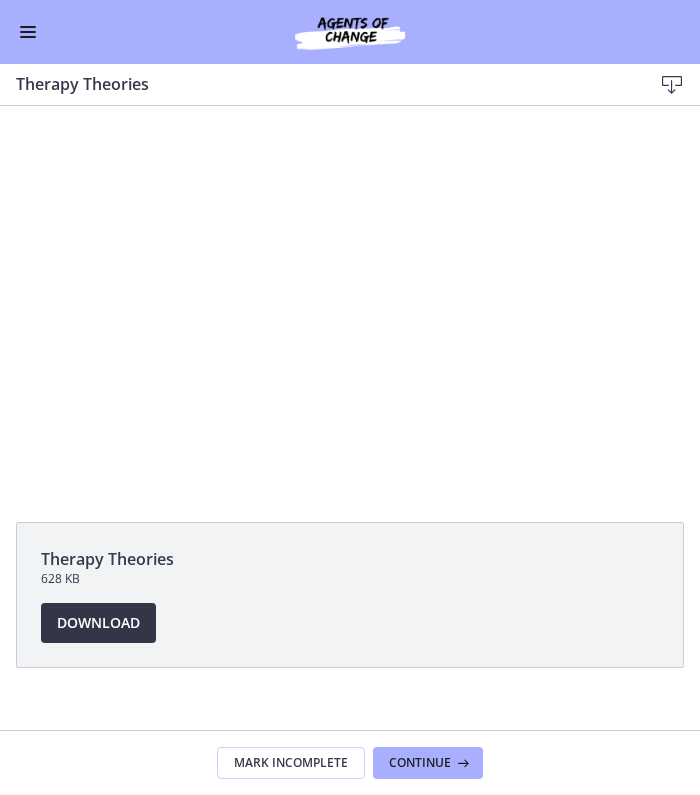 click on "Download
Opens in a new window" at bounding box center (98, 623) 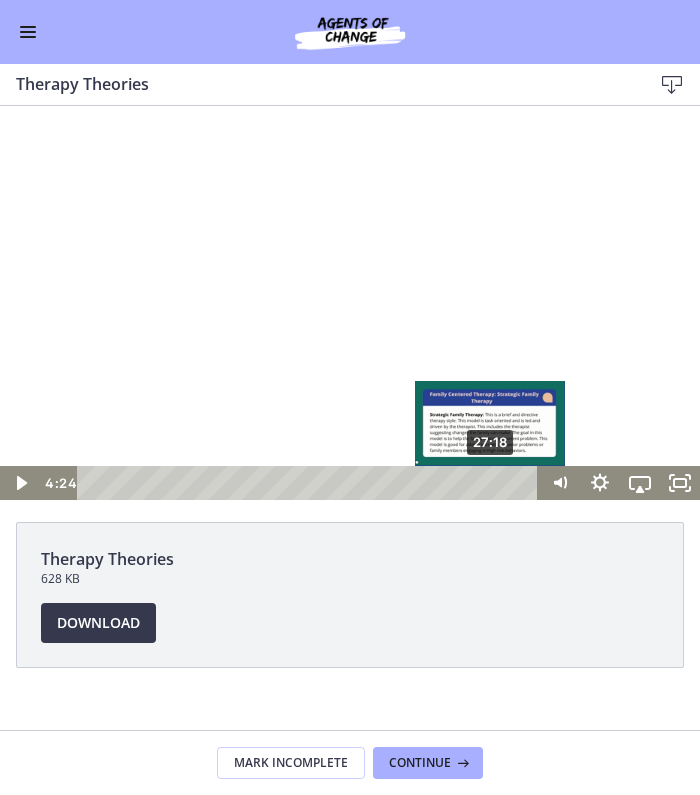 click on "27:18" at bounding box center (311, 483) 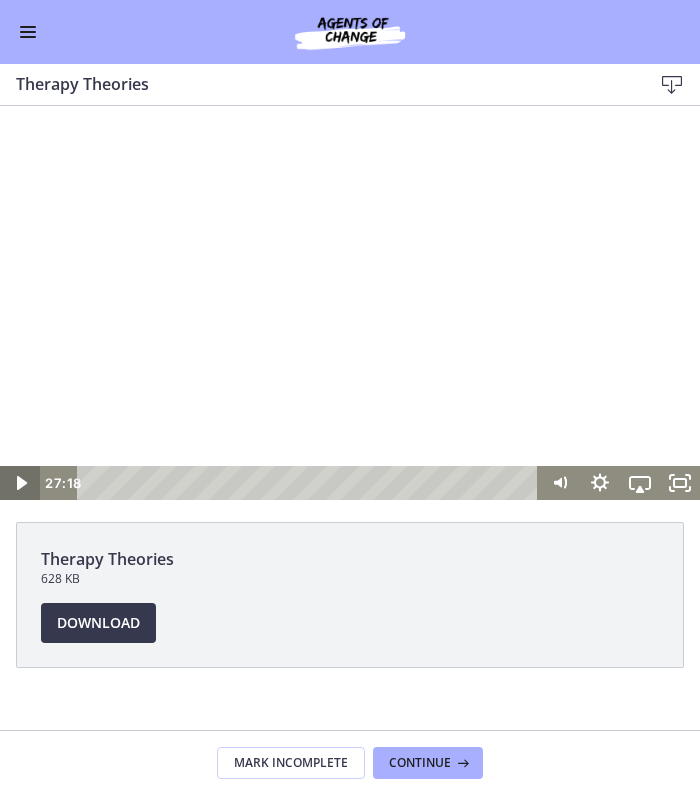 click 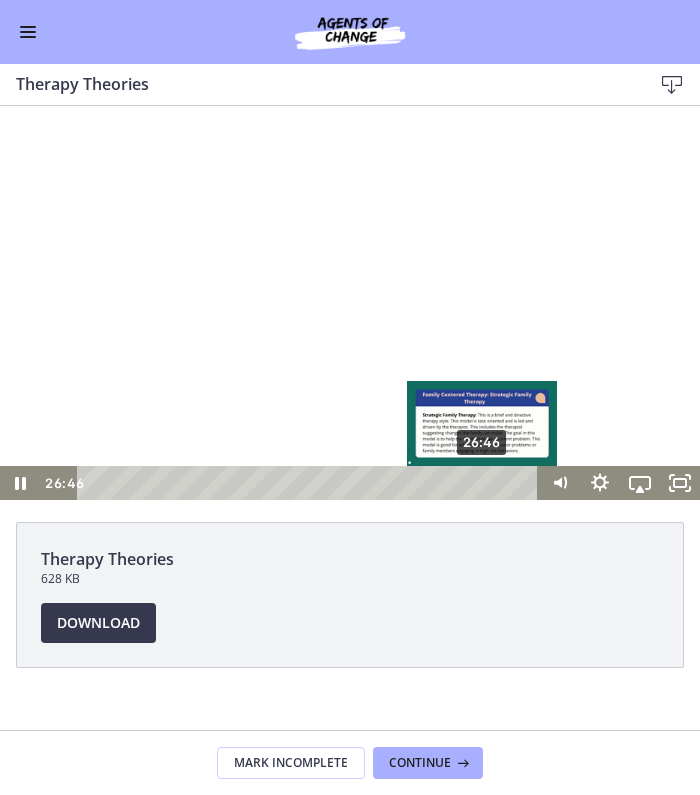 click on "26:46" at bounding box center [311, 483] 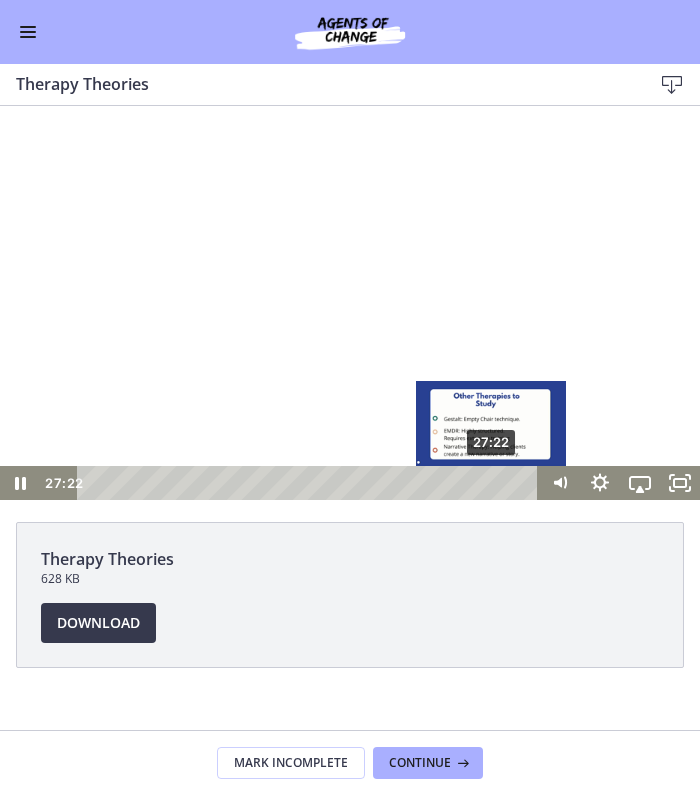 click on "27:22" at bounding box center [311, 483] 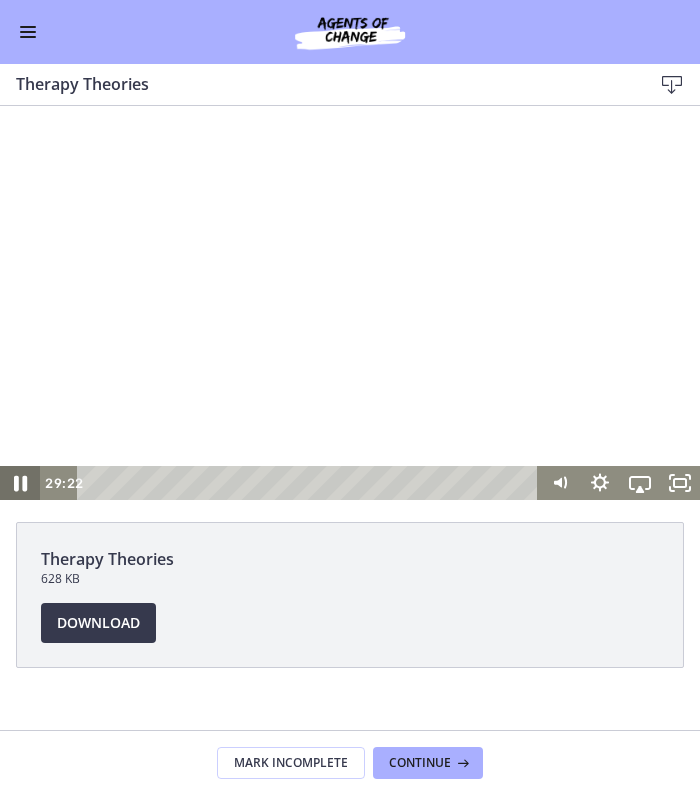 click 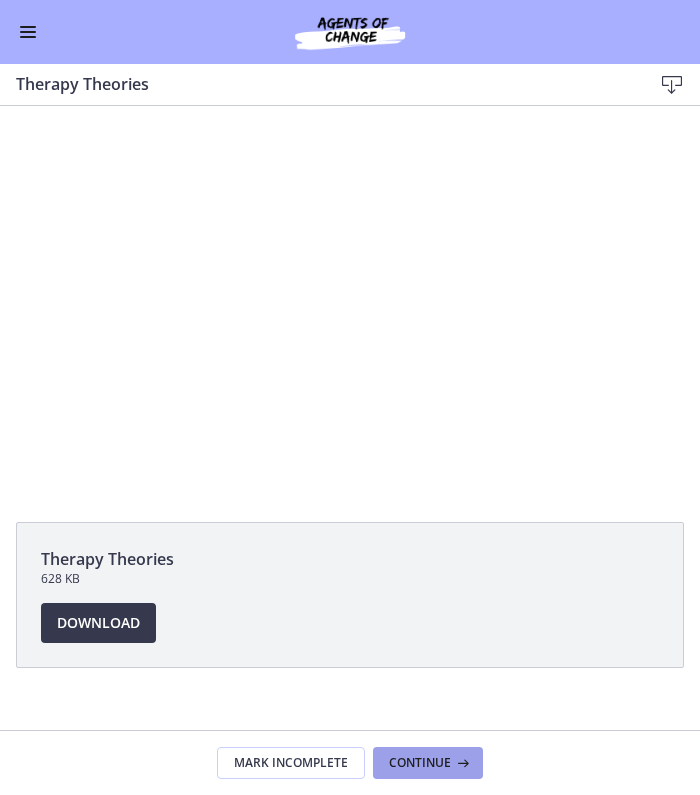 click on "Continue" at bounding box center (420, 763) 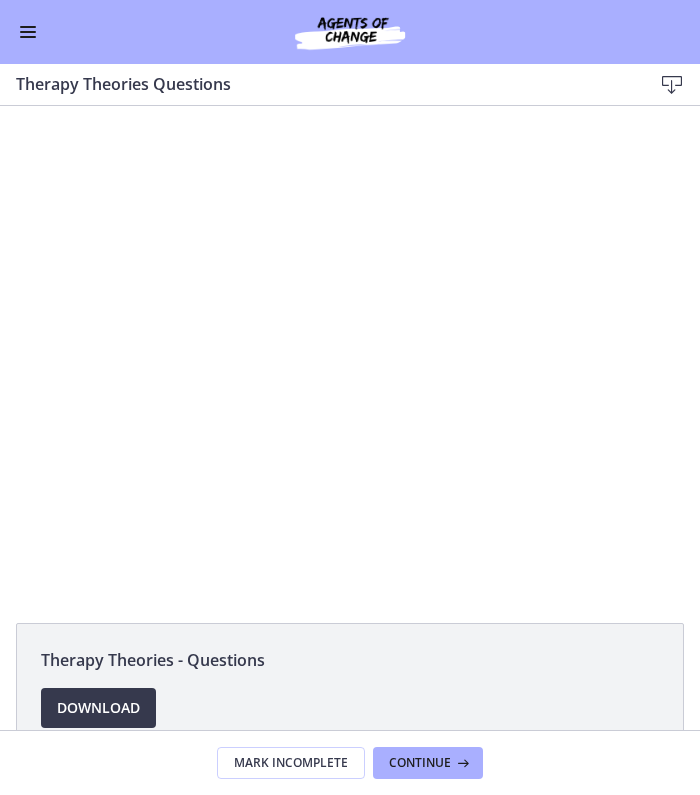 scroll, scrollTop: 0, scrollLeft: 0, axis: both 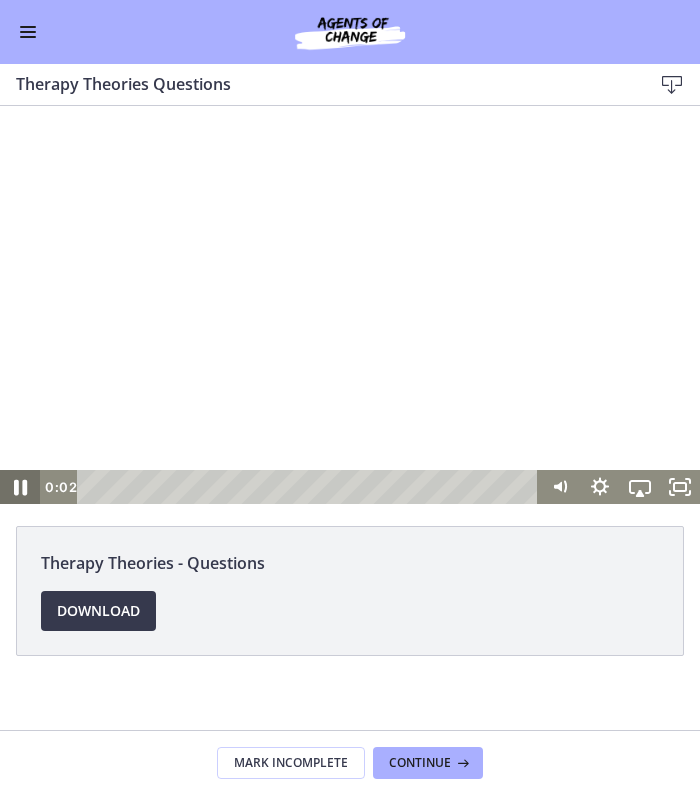 click 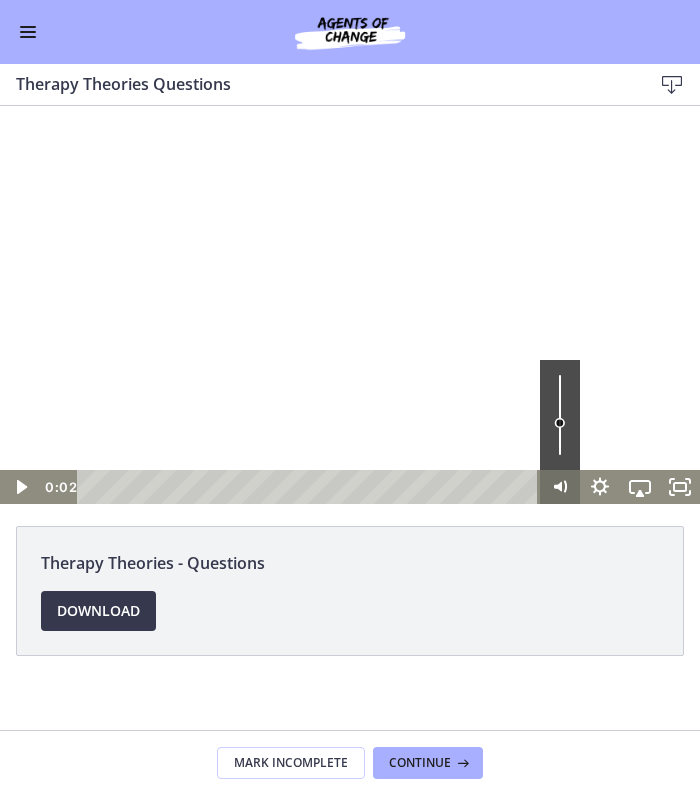 click 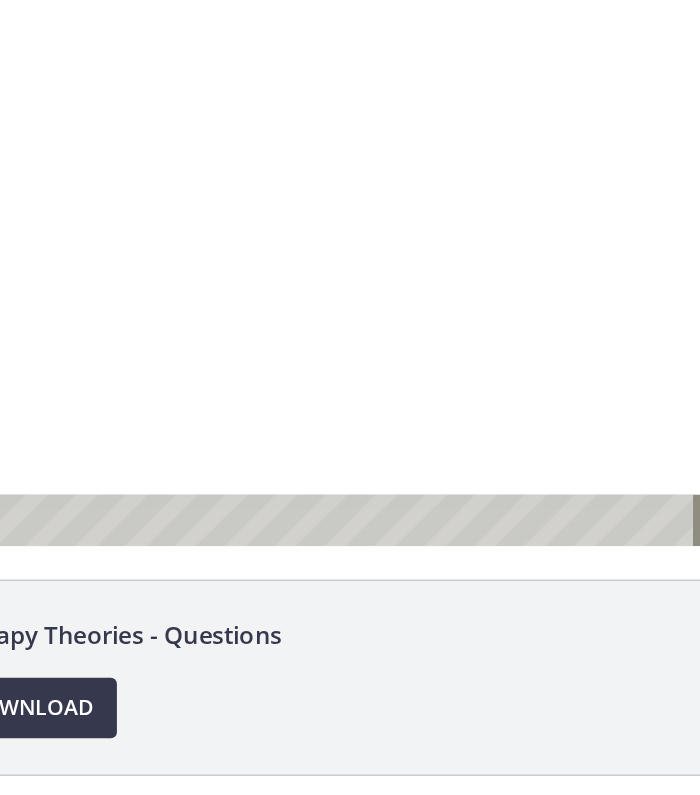 click on "Click for sound
@keyframes VOLUME_SMALL_WAVE_FLASH {
0% { opacity: 0; }
33% { opacity: 1; }
66% { opacity: 1; }
100% { opacity: 0; }
}
@keyframes VOLUME_LARGE_WAVE_FLASH {
0% { opacity: 0; }
33% { opacity: 1; }
66% { opacity: 1; }
100% { opacity: 0; }
}
.volume__small-wave {
animation: VOLUME_SMALL_WAVE_FLASH 2s infinite;
opacity: 0;
}
.volume__large-wave {
animation: VOLUME_LARGE_WAVE_FLASH 2s infinite .3s;
opacity: 0;
}
0:02 13:12" at bounding box center (232, 144) 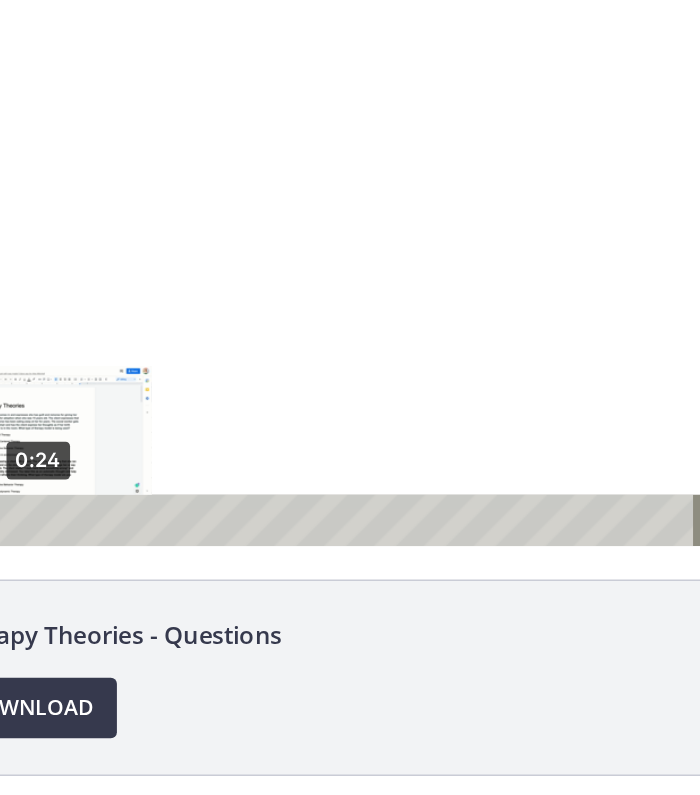 drag, startPoint x: 82, startPoint y: 296, endPoint x: 73, endPoint y: 306, distance: 13.453624 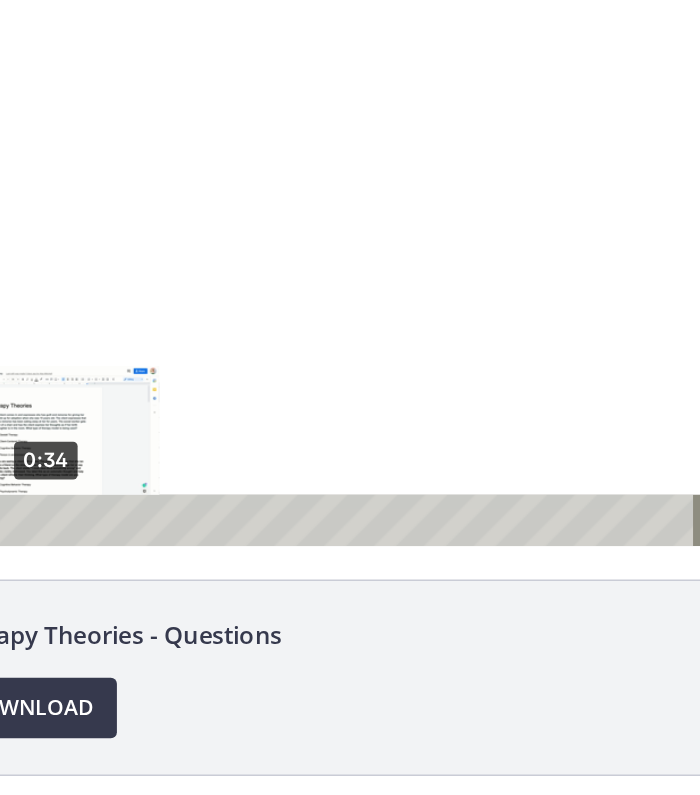 click on "0:34" at bounding box center [193, 326] 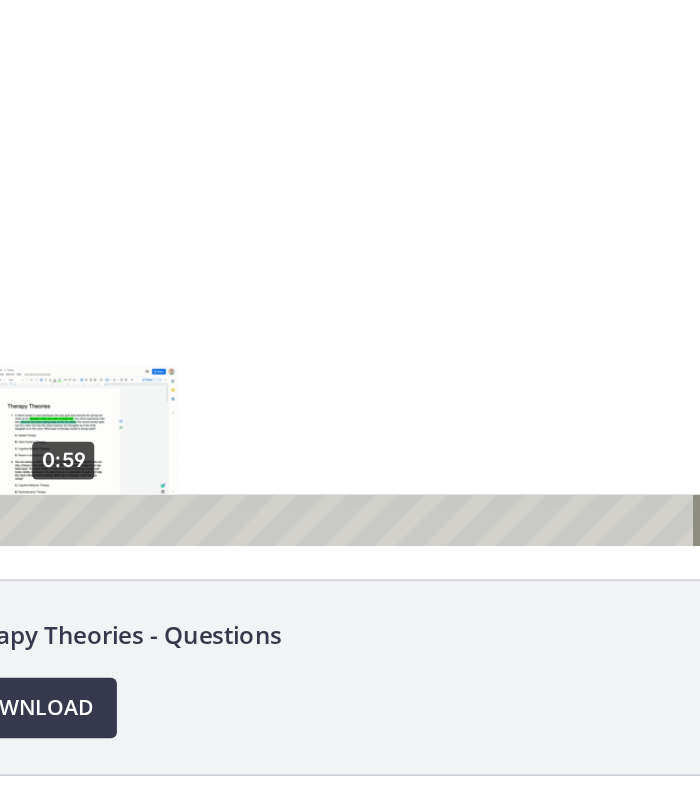 click on "0:59" at bounding box center [193, 326] 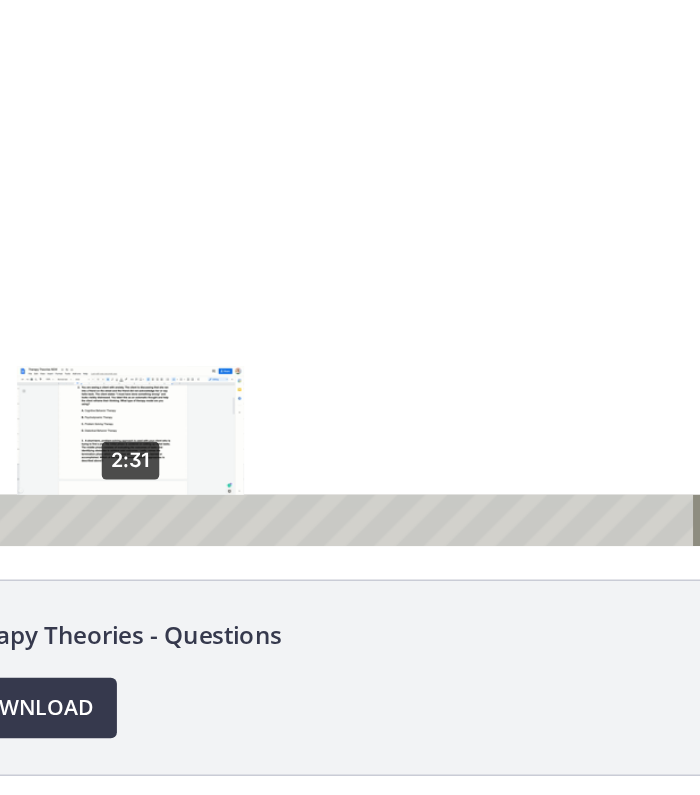 click on "2:31" at bounding box center [193, 326] 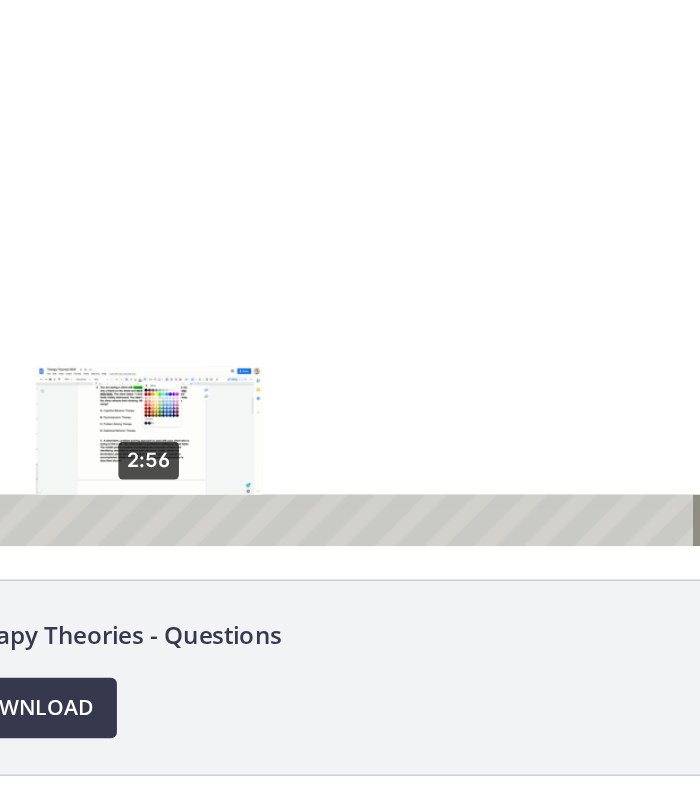 click on "2:56" at bounding box center [193, 326] 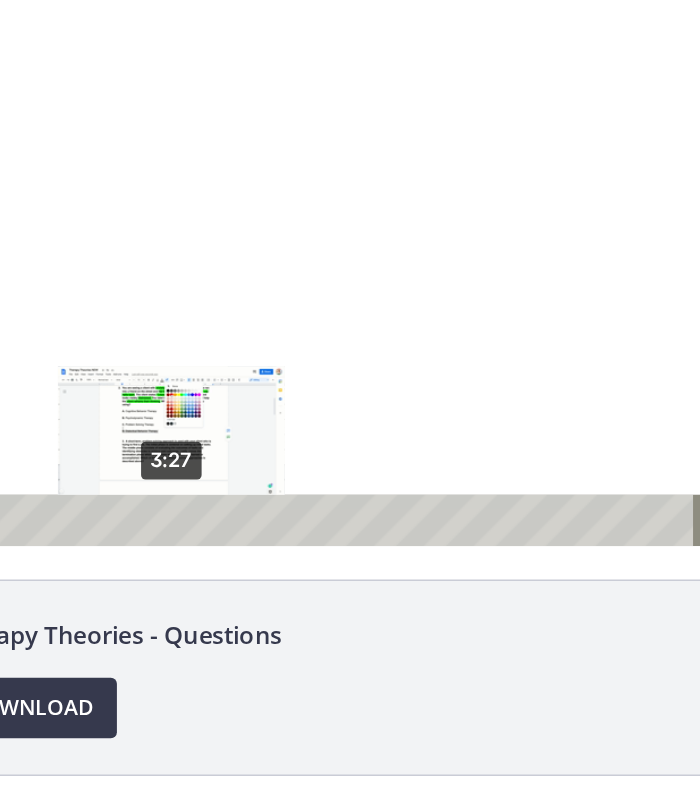 click on "3:27" at bounding box center [193, 326] 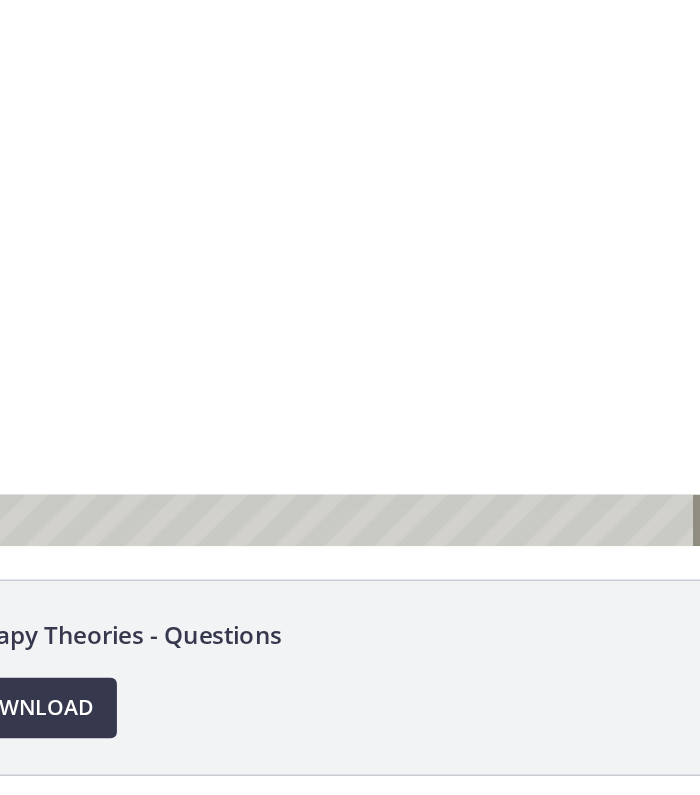 click at bounding box center [232, 144] 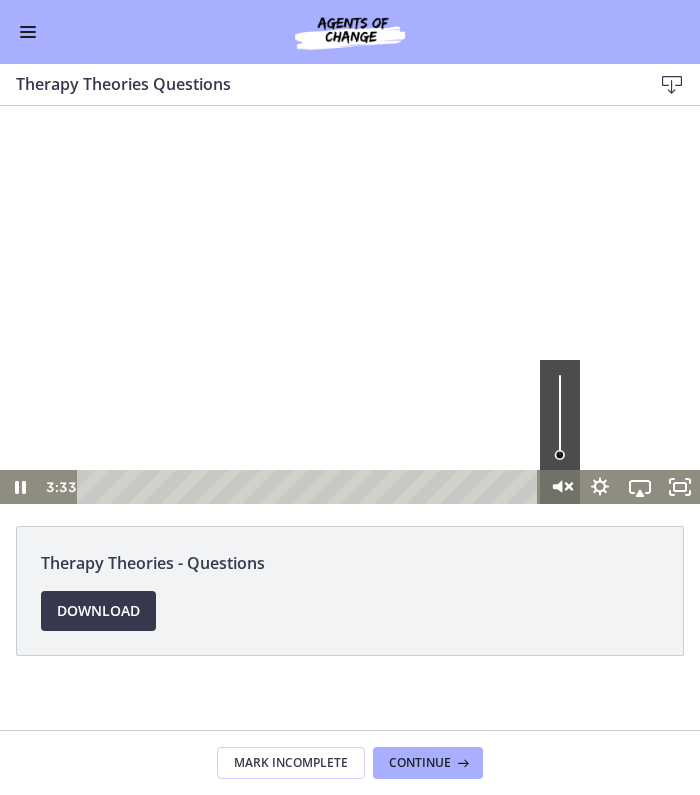 click 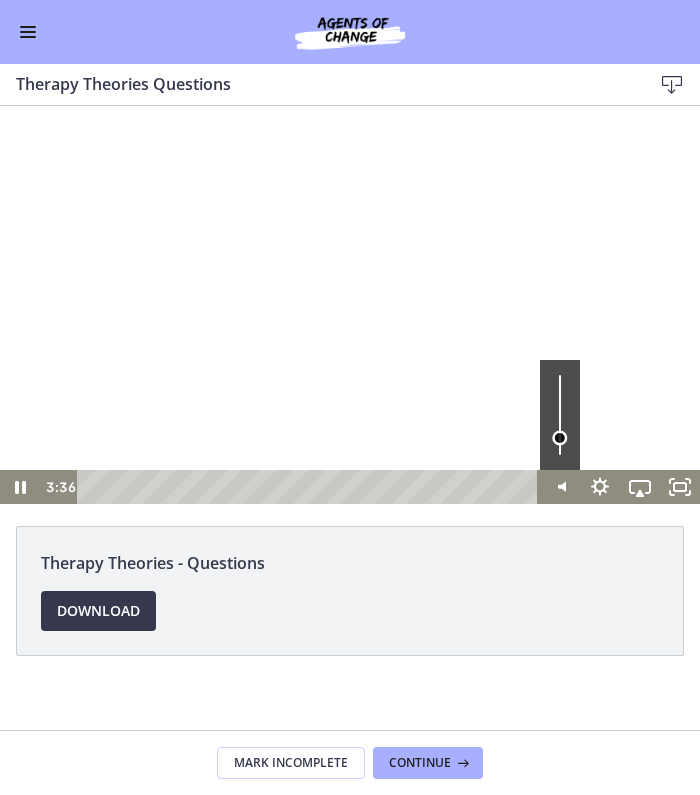 click at bounding box center (560, 415) 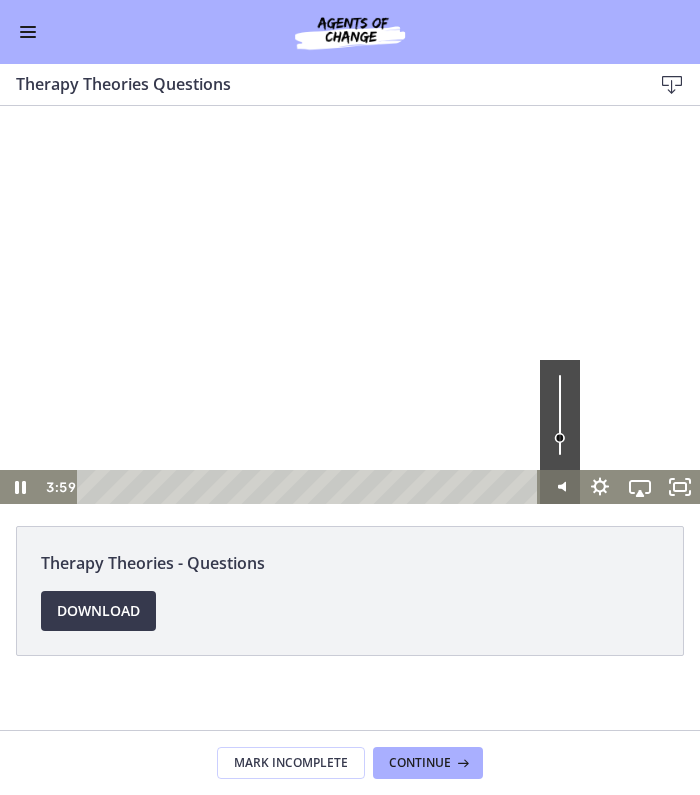 click 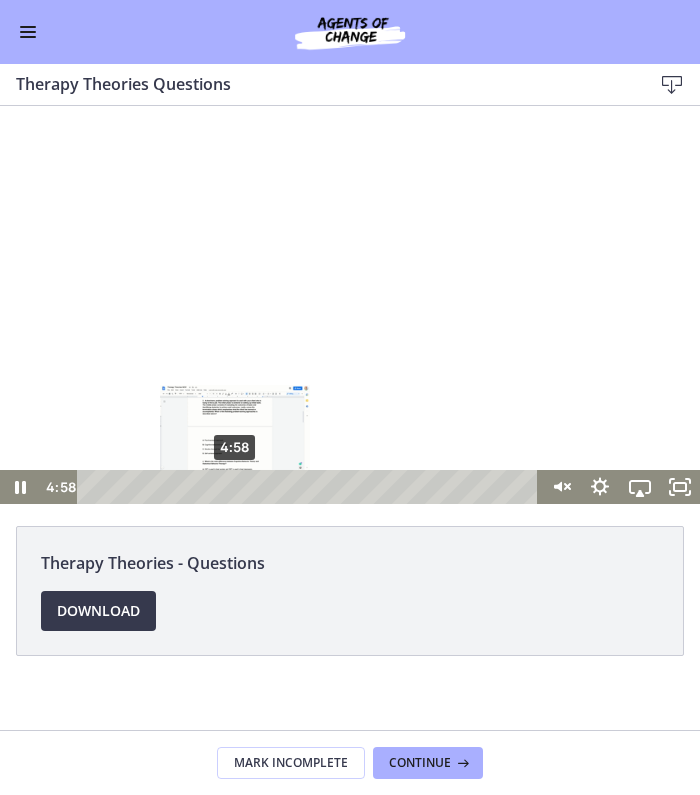 click on "4:58" at bounding box center [311, 487] 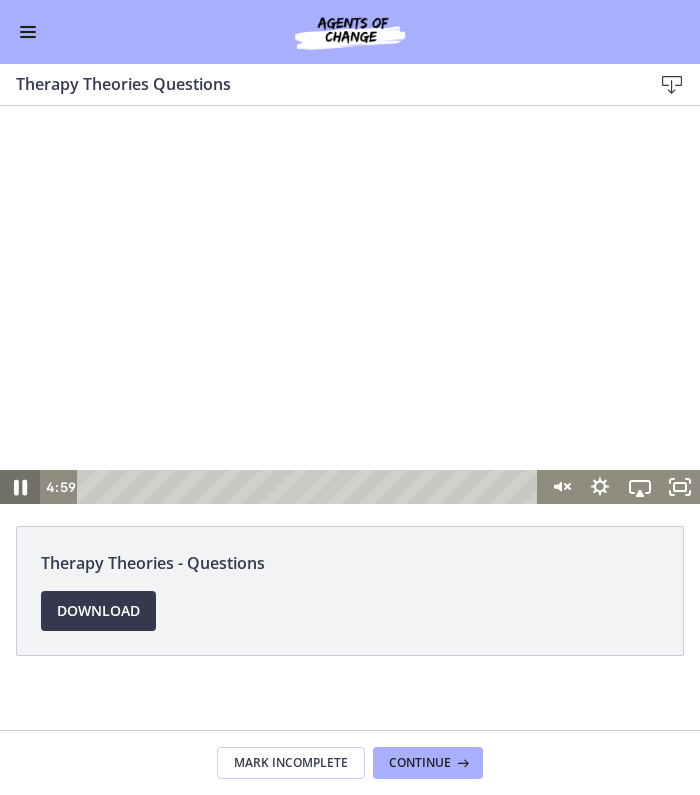 click 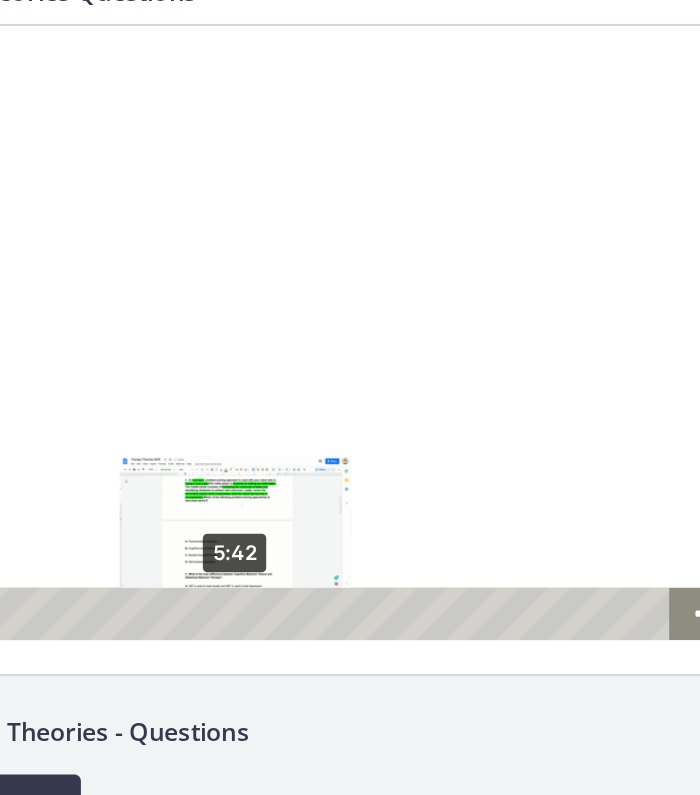 click on "5:42" at bounding box center [152, 406] 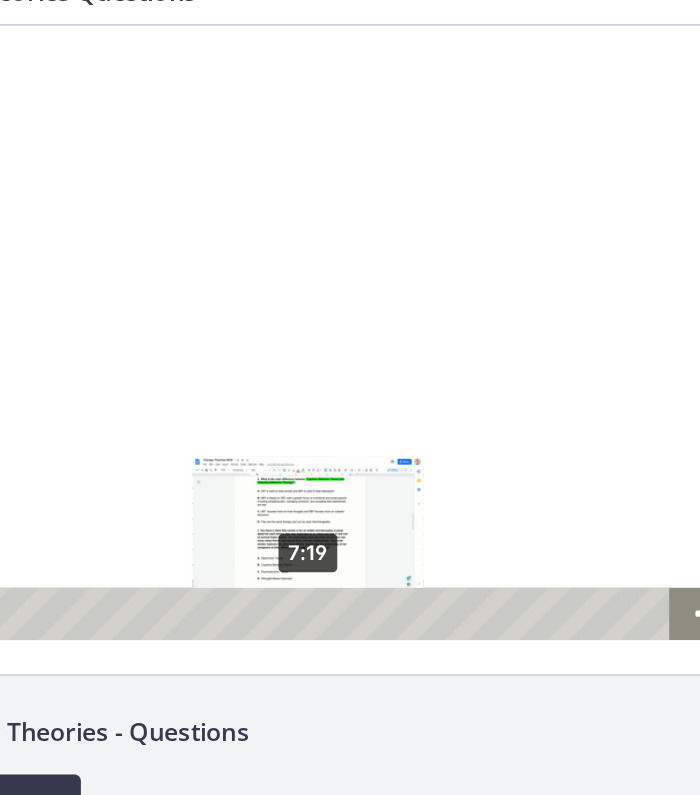 click on "7:19" at bounding box center (152, 406) 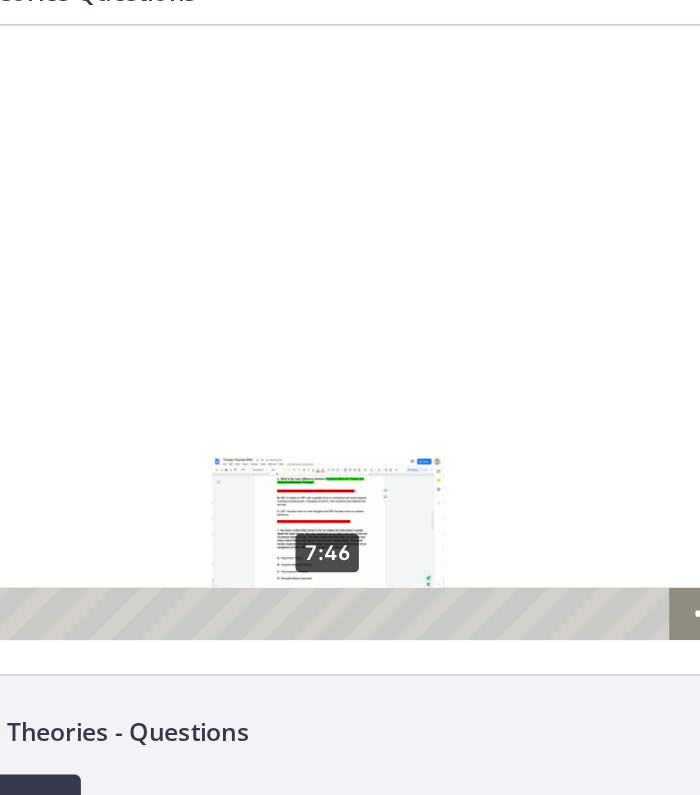 click on "7:46" at bounding box center (152, 406) 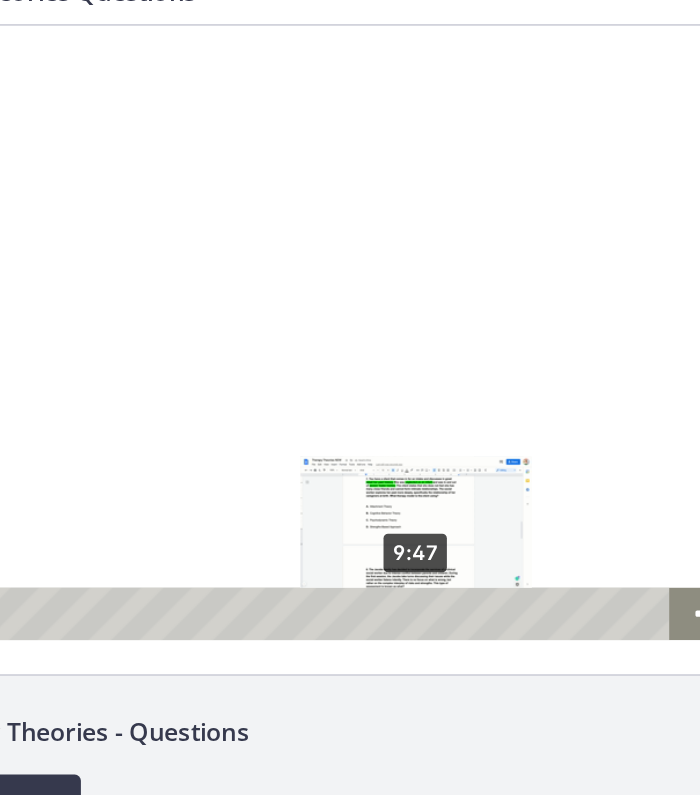 click on "9:47" at bounding box center (152, 406) 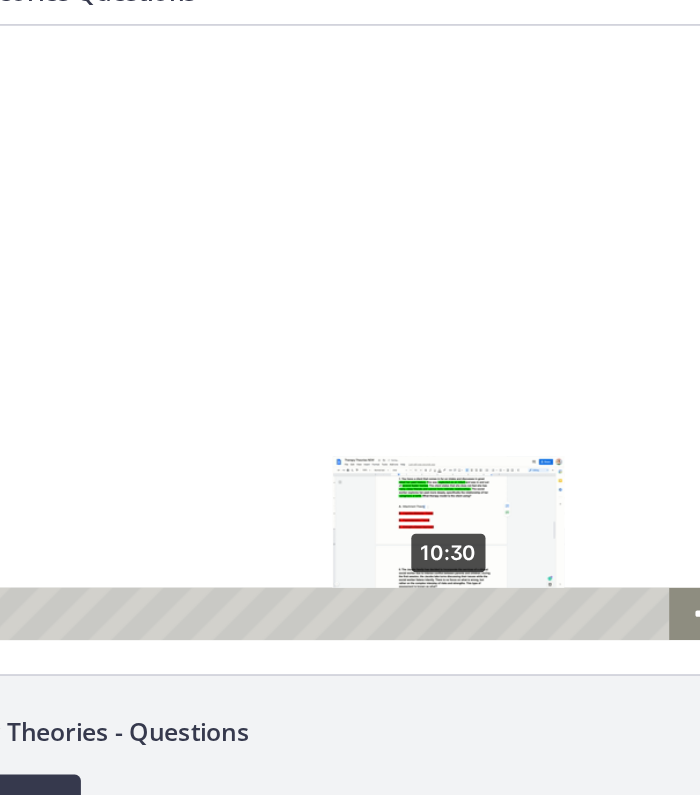 click on "10:30" at bounding box center (152, 406) 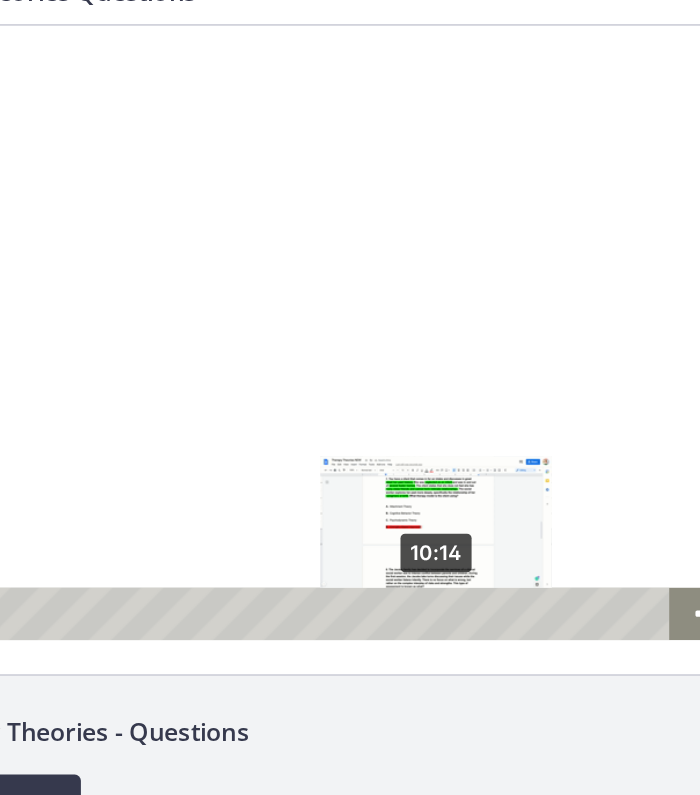 click on "10:14" at bounding box center [152, 406] 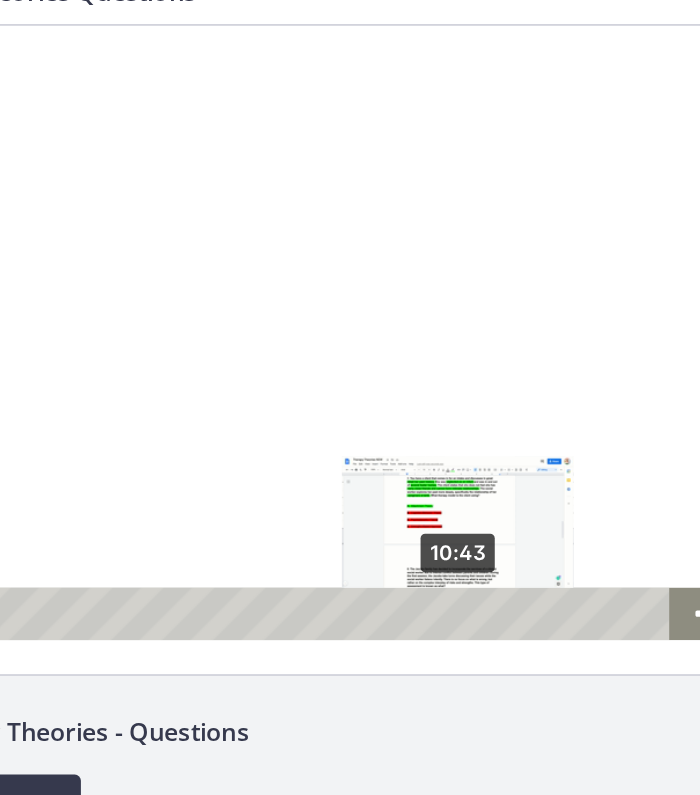 click on "10:43" at bounding box center (152, 406) 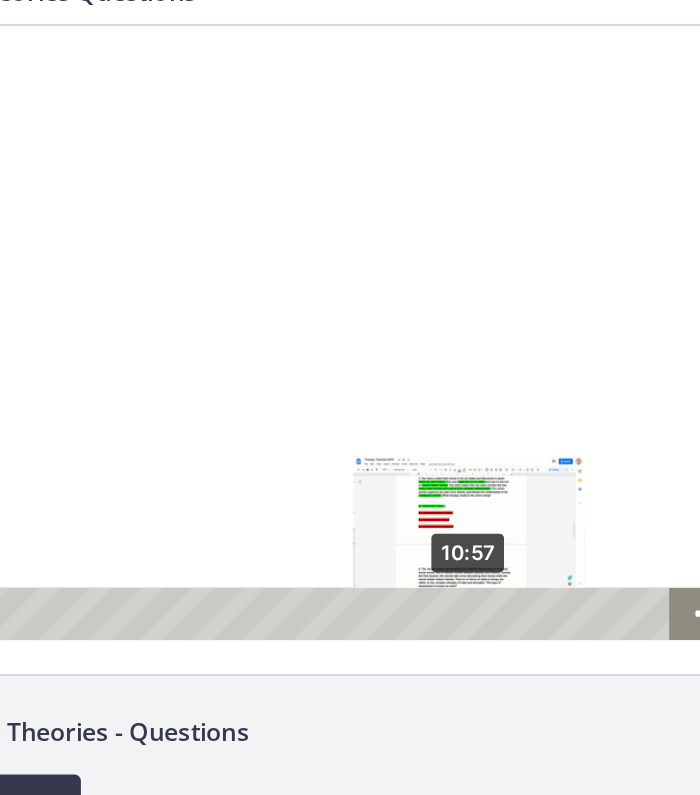 click on "10:57" at bounding box center [152, 406] 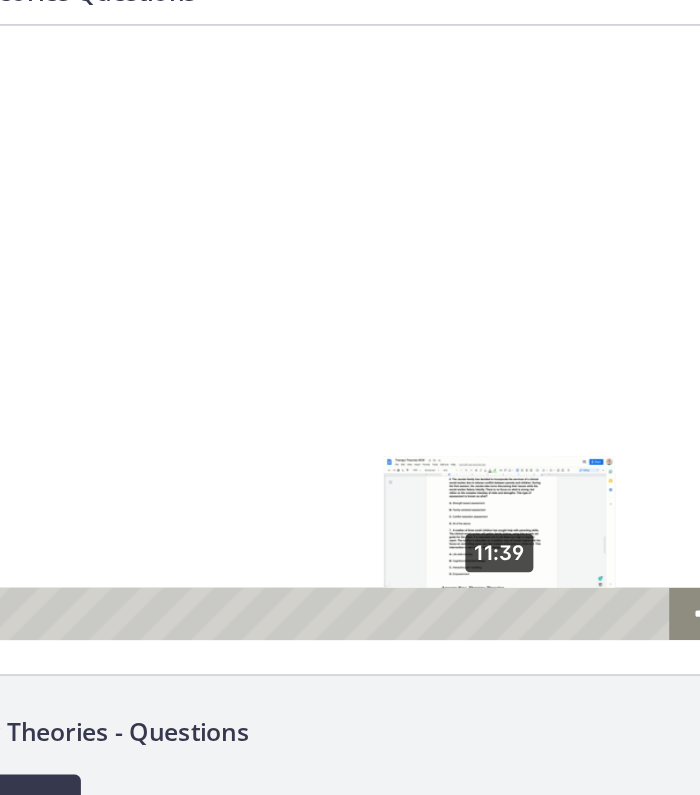 click on "11:39" at bounding box center (152, 406) 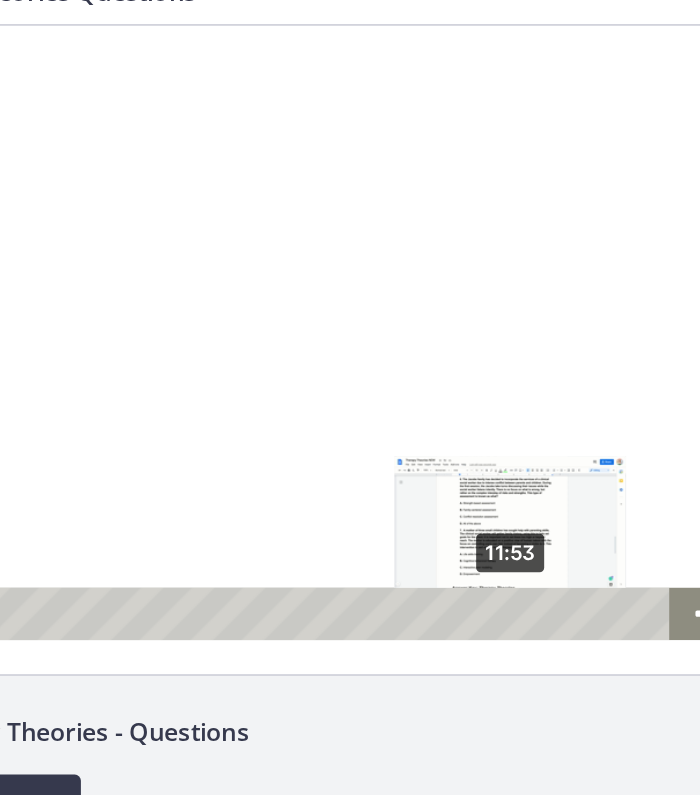 click on "11:53" at bounding box center [152, 406] 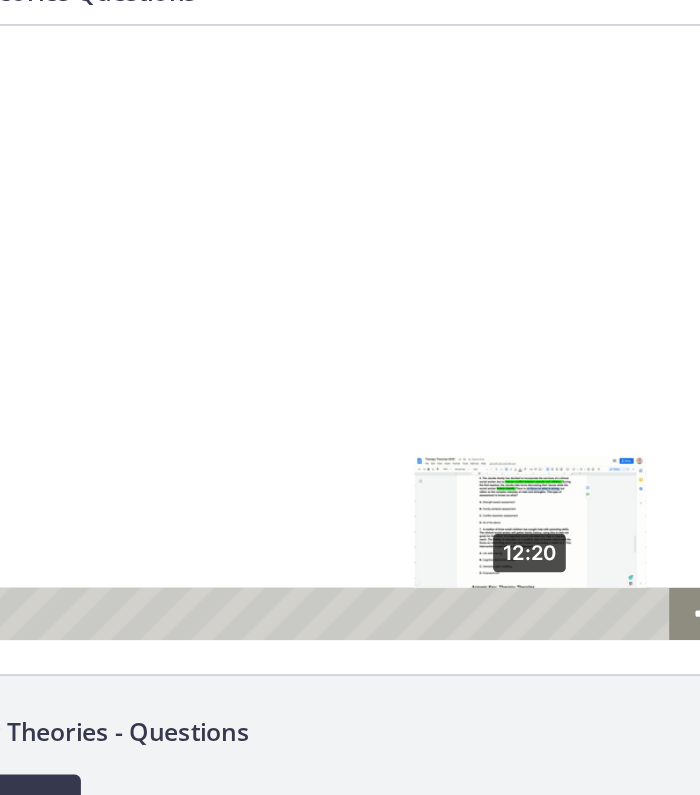 click on "12:20" at bounding box center [152, 406] 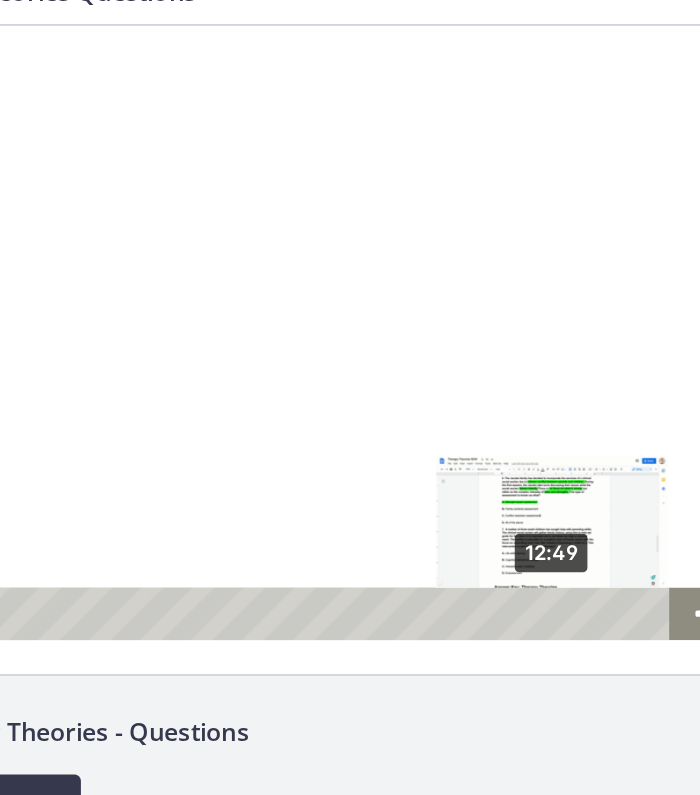 click on "12:49" at bounding box center (152, 406) 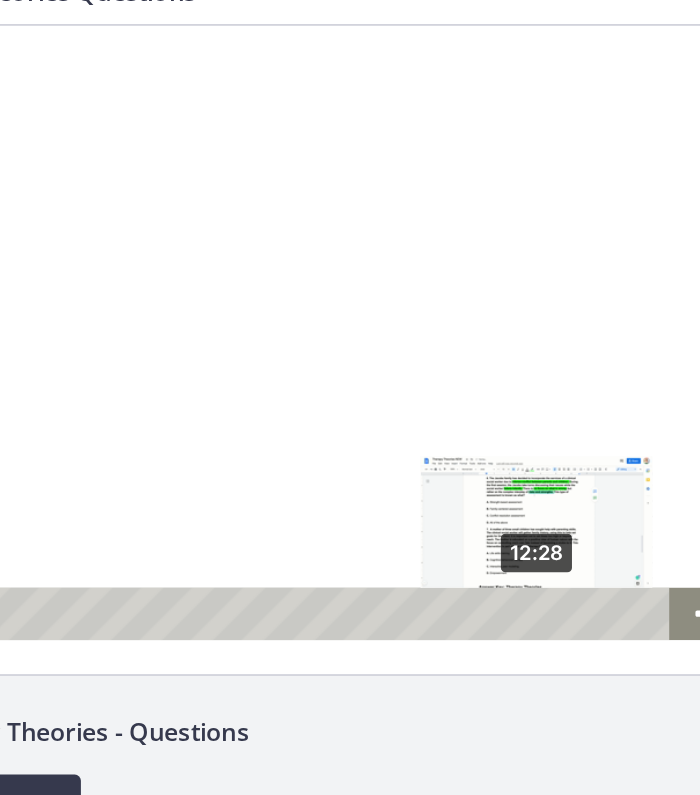 click on "12:28" at bounding box center (152, 406) 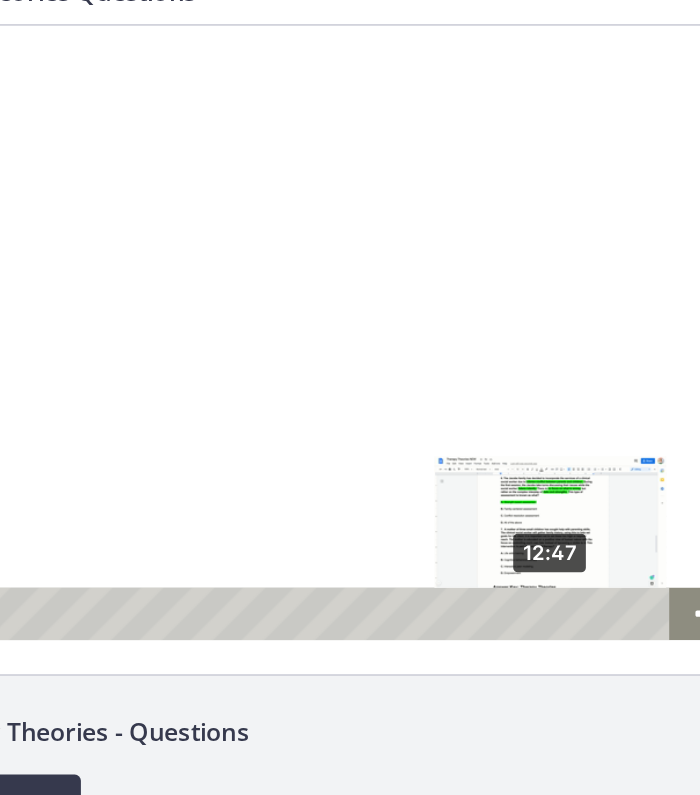 click on "12:47" at bounding box center (152, 406) 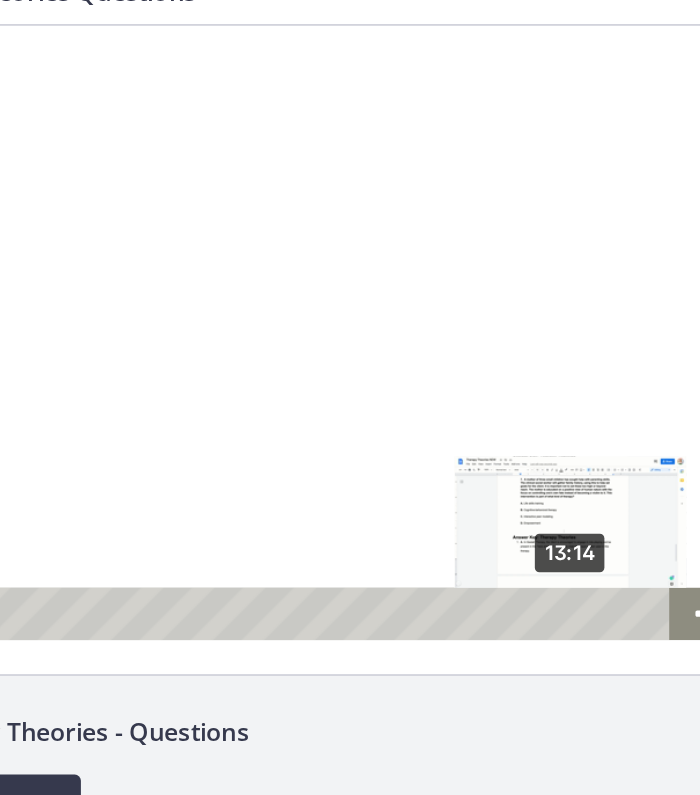 click on "13:14" at bounding box center [152, 406] 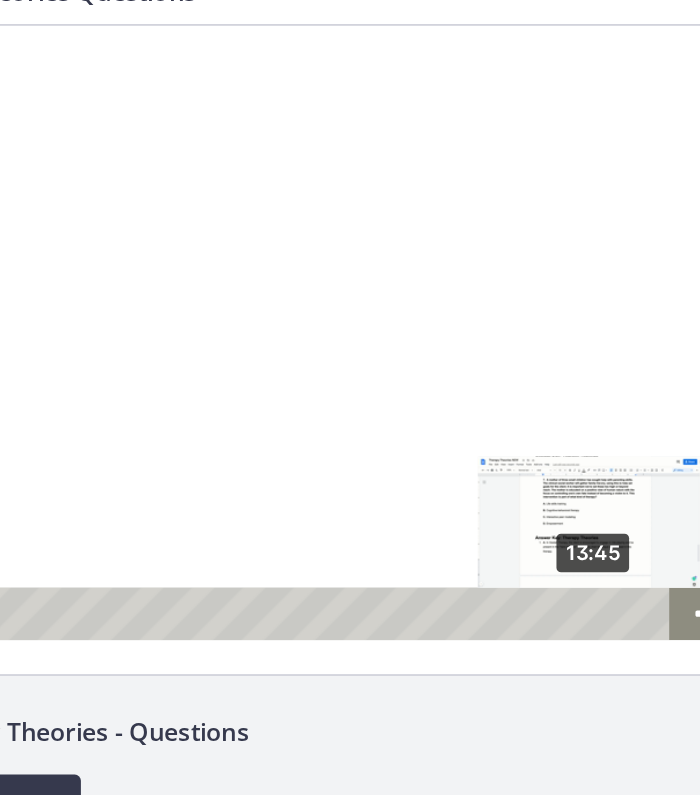 click on "13:45" at bounding box center [152, 406] 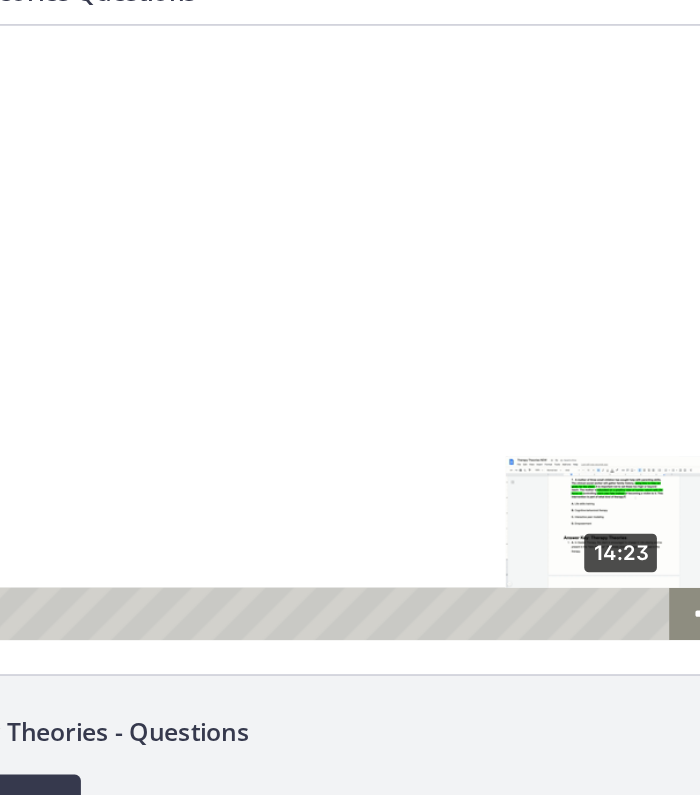 click on "14:23" at bounding box center [152, 406] 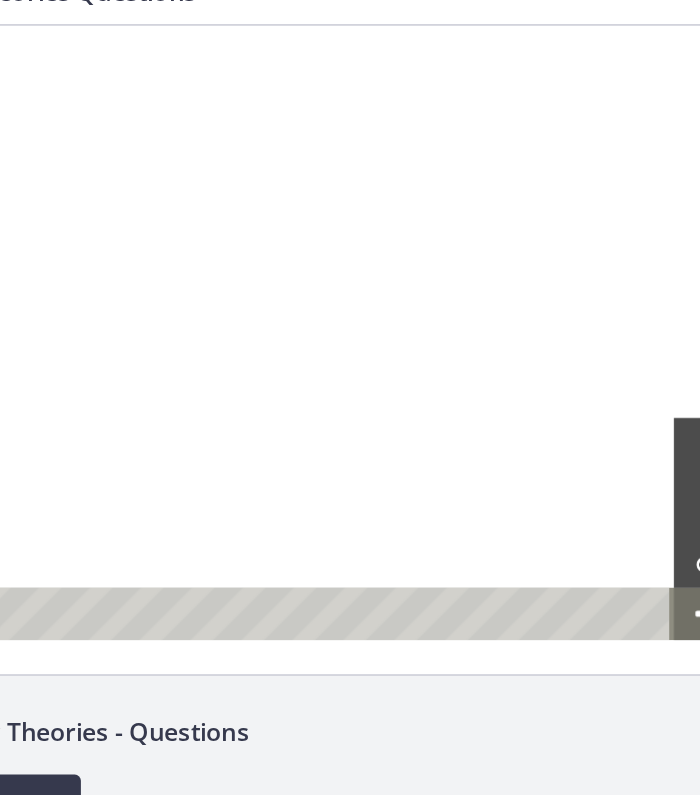click 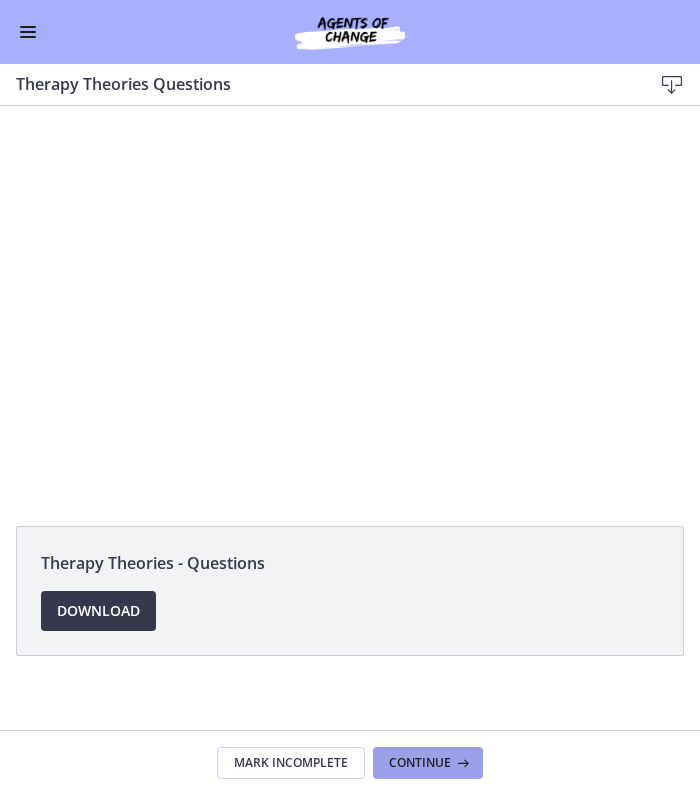 click on "Continue" at bounding box center (420, 763) 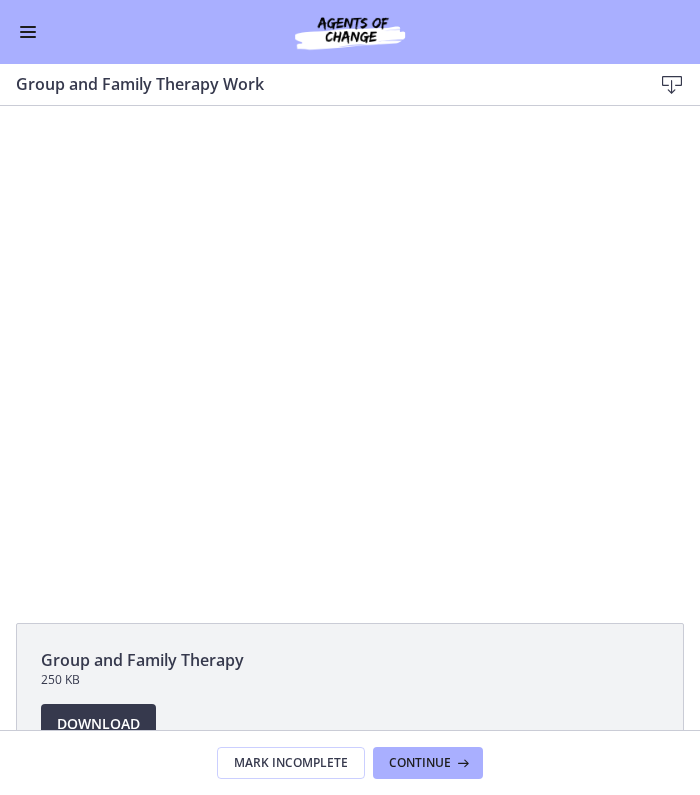 scroll, scrollTop: 0, scrollLeft: 0, axis: both 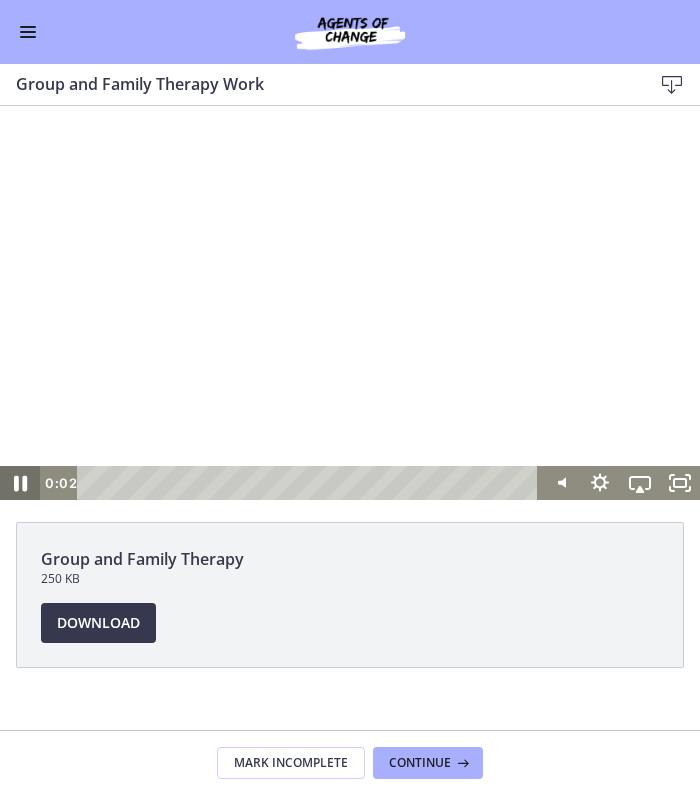 click 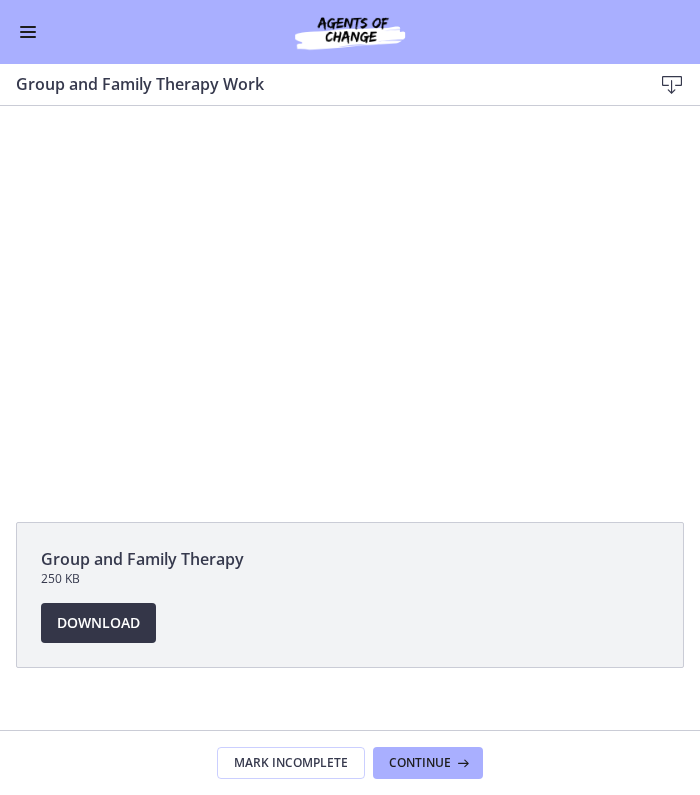 click on "Download
Opens in a new window" at bounding box center (98, 623) 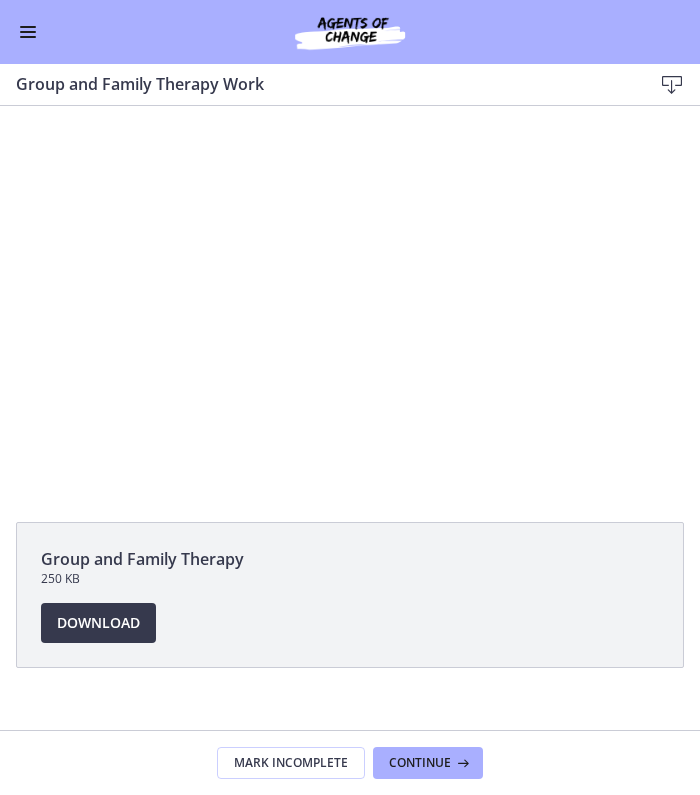 click at bounding box center (28, 32) 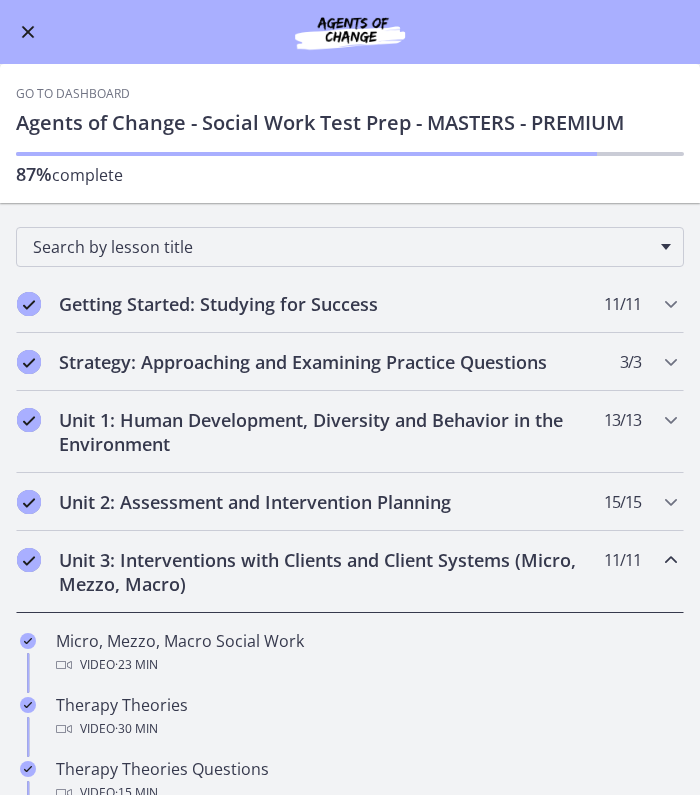 scroll, scrollTop: 0, scrollLeft: 0, axis: both 